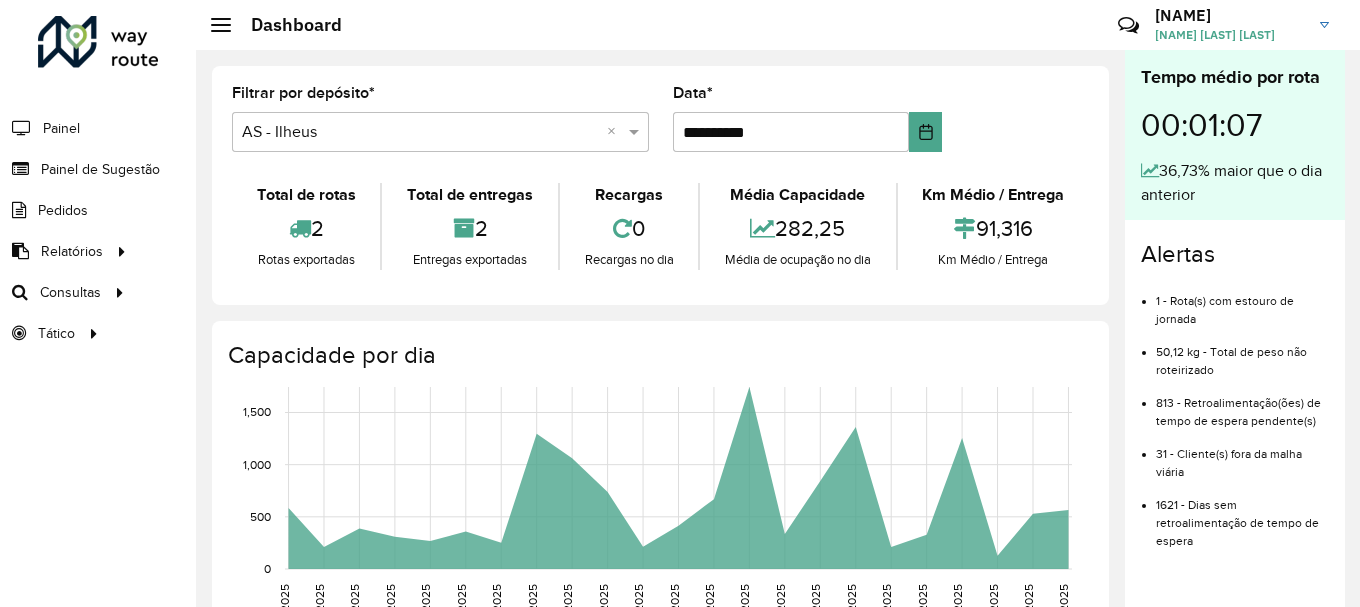 scroll, scrollTop: 0, scrollLeft: 0, axis: both 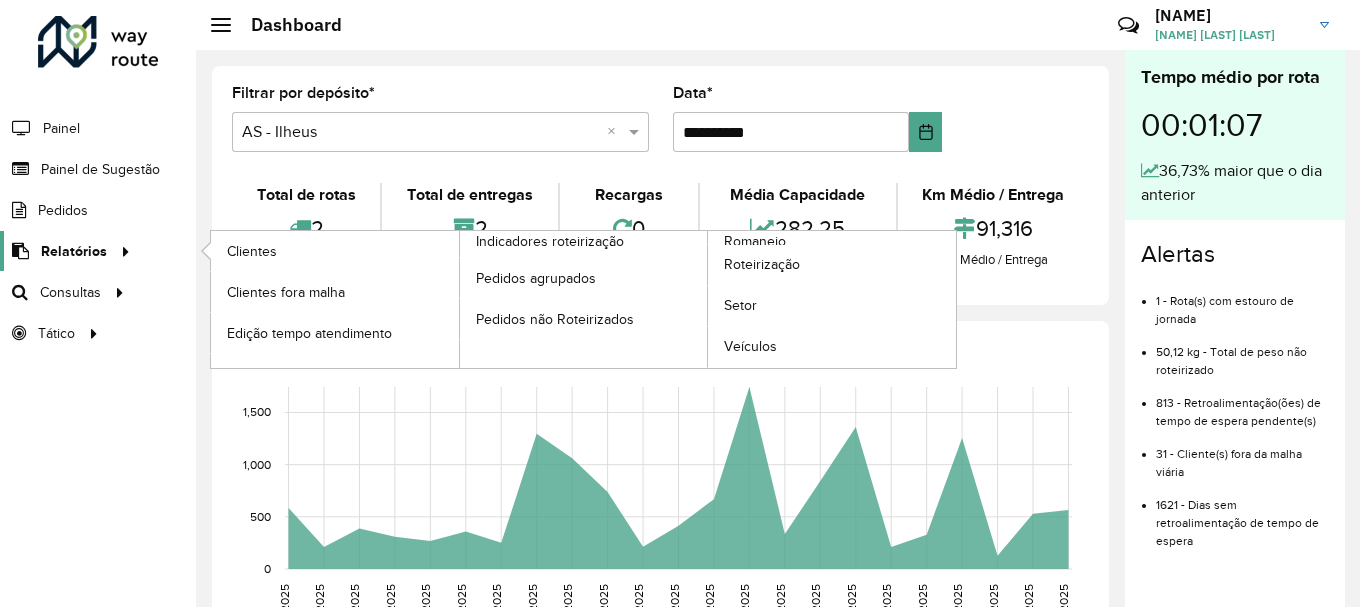 click on "Relatórios" 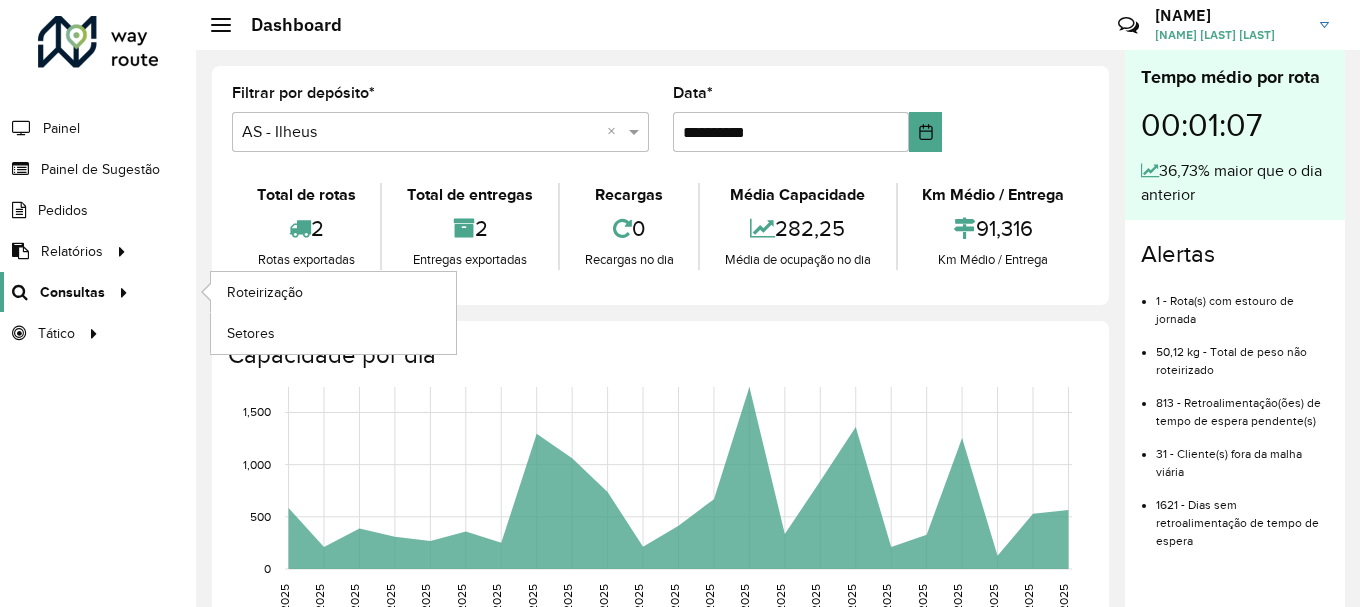 click on "Consultas" 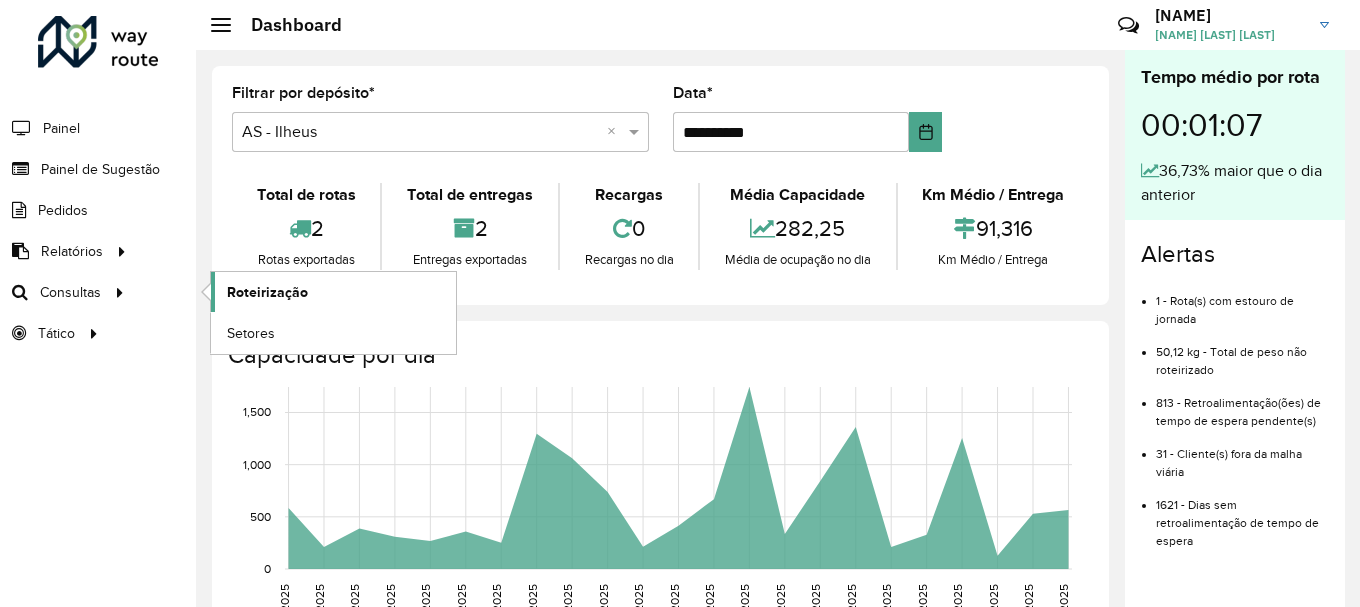 click on "Roteirização" 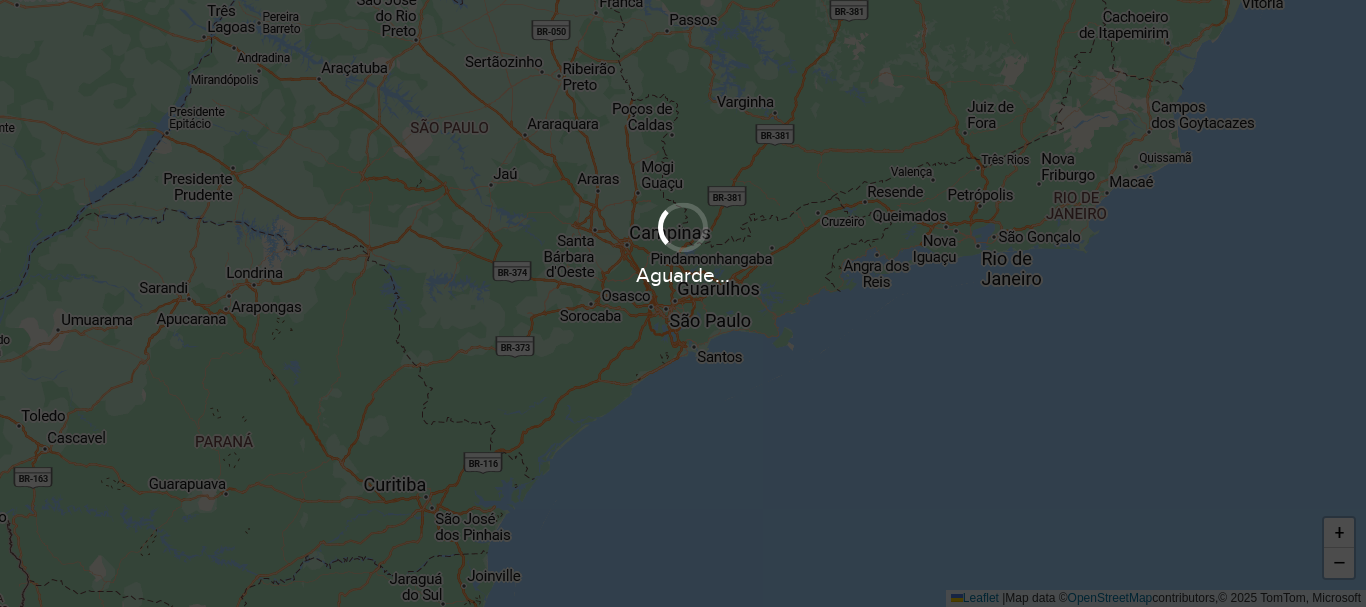 scroll, scrollTop: 0, scrollLeft: 0, axis: both 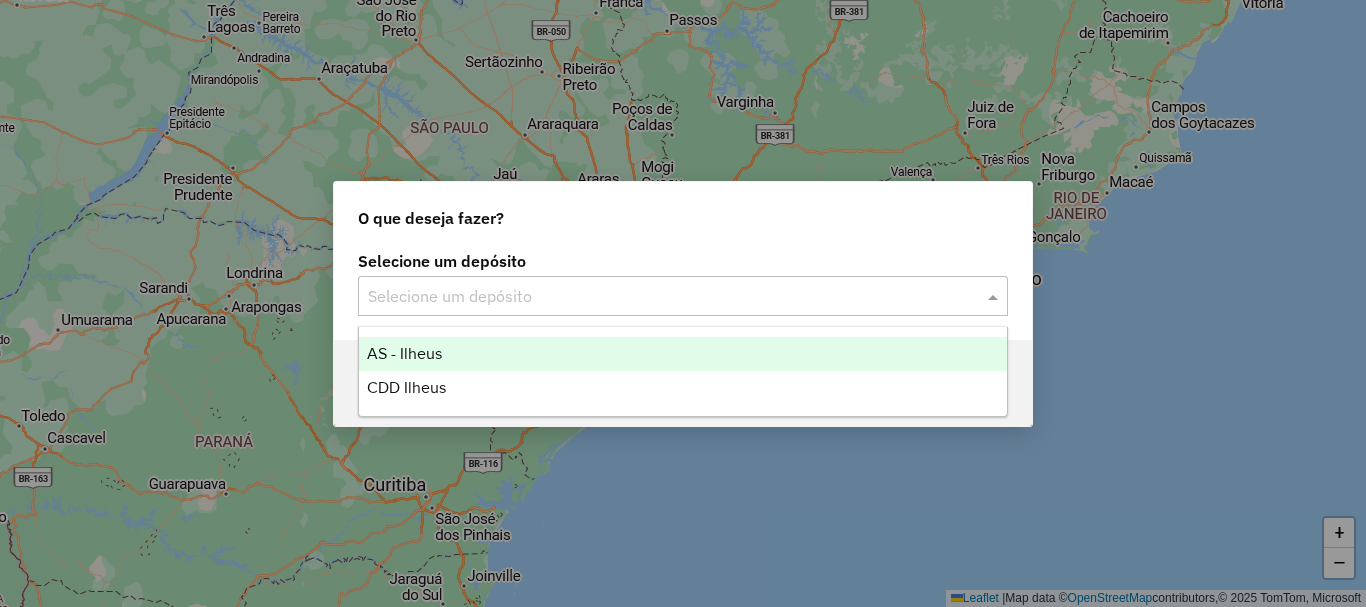 click 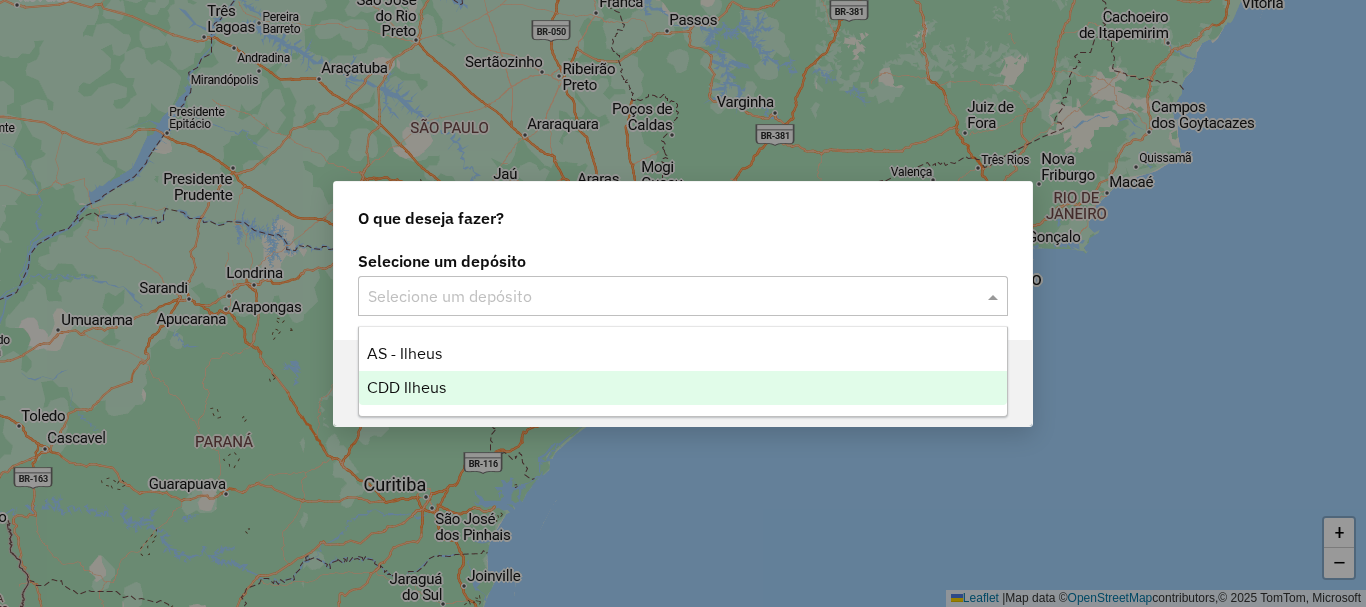 click on "CDD Ilheus" at bounding box center [406, 387] 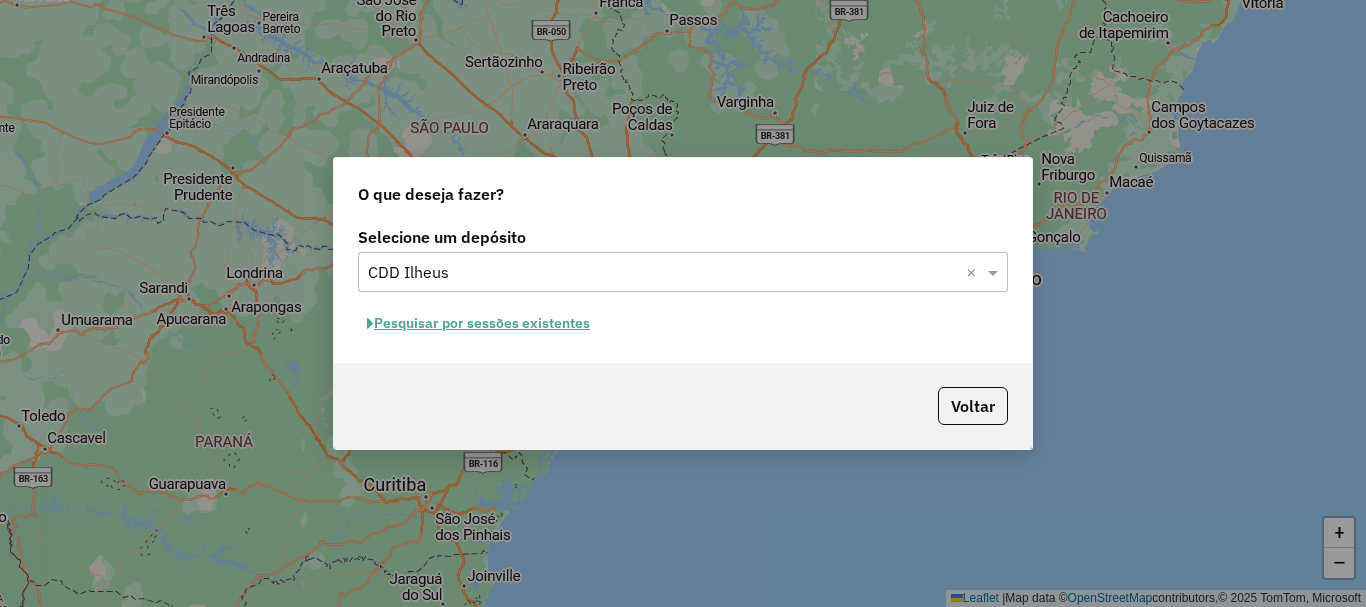 click on "Pesquisar por sessões existentes" 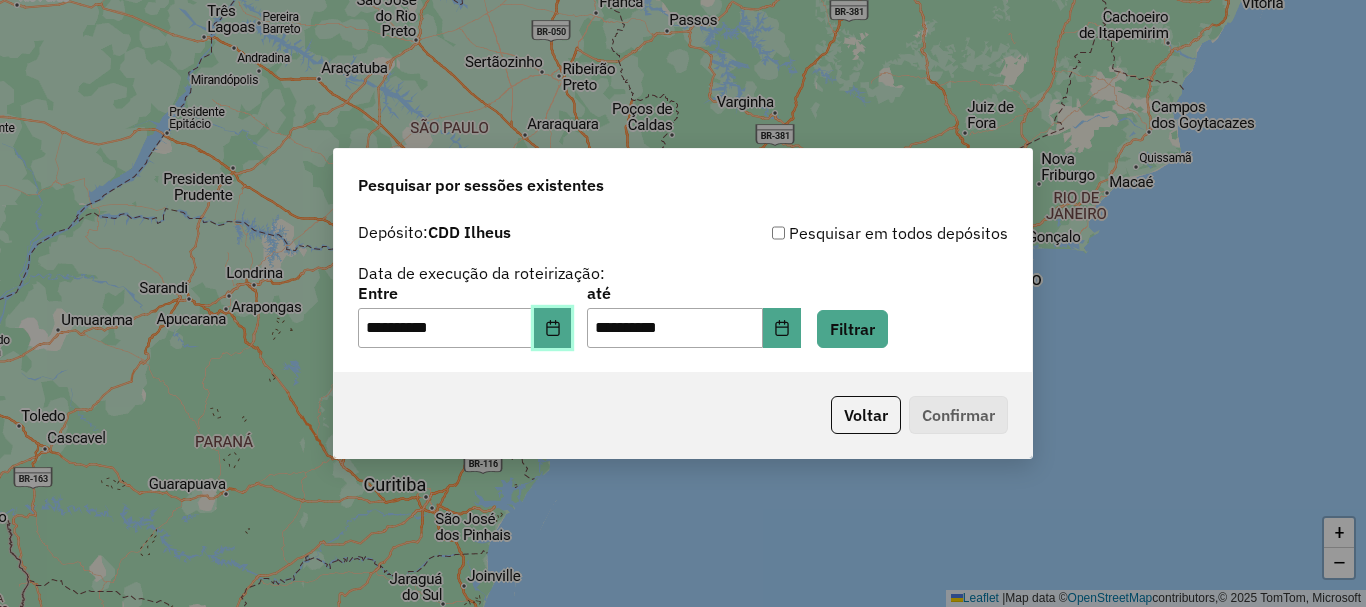 click at bounding box center (553, 328) 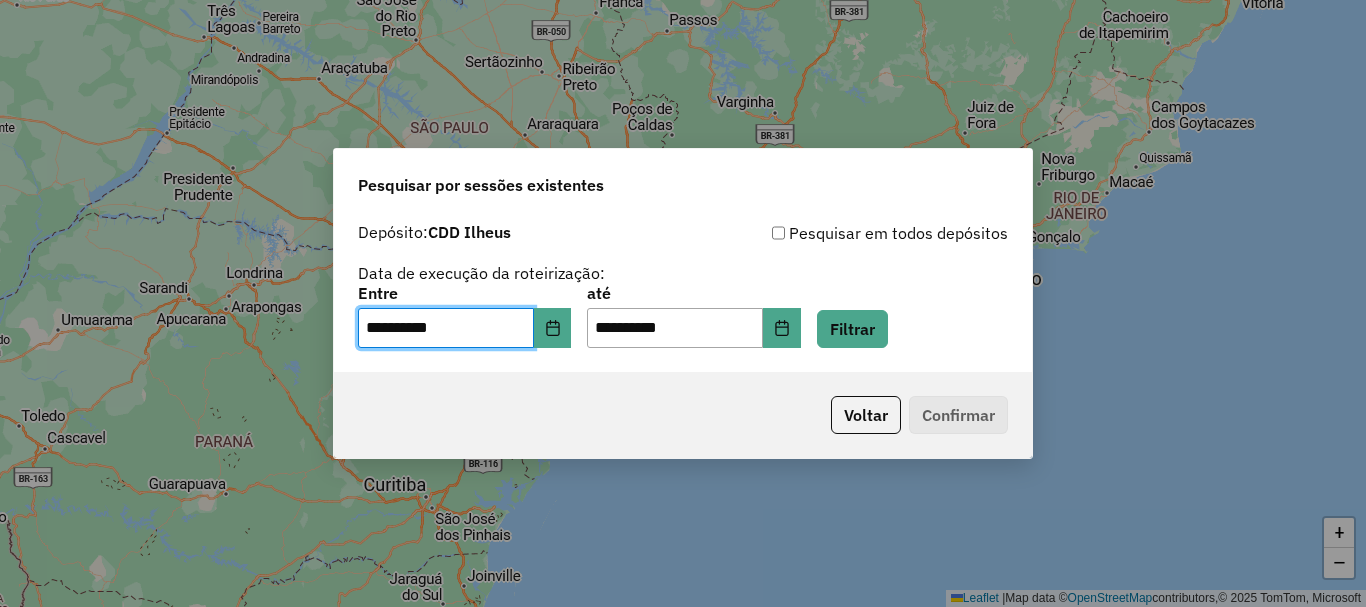 click on "**********" 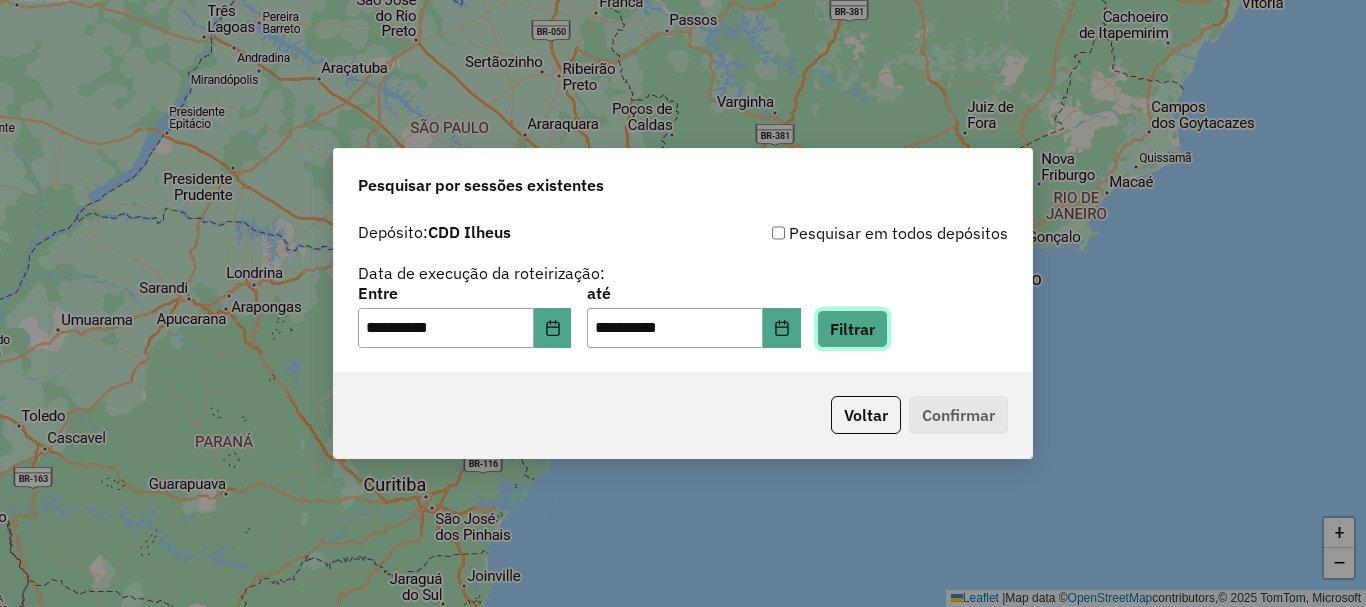 click on "Filtrar" 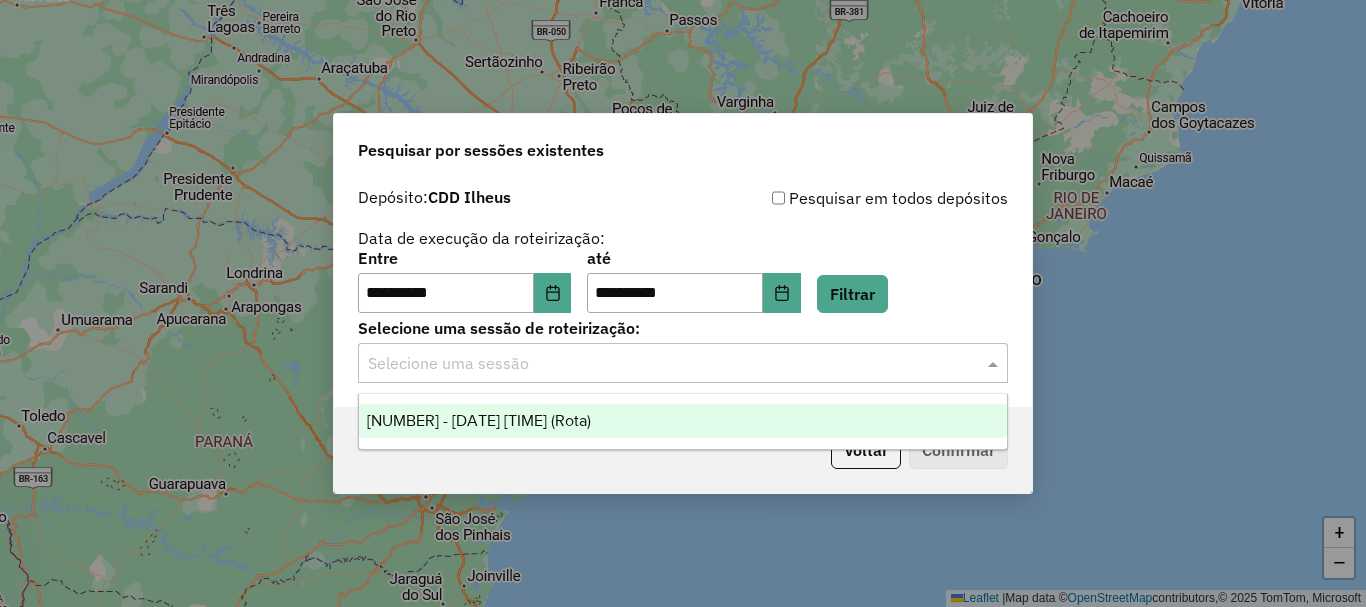 click 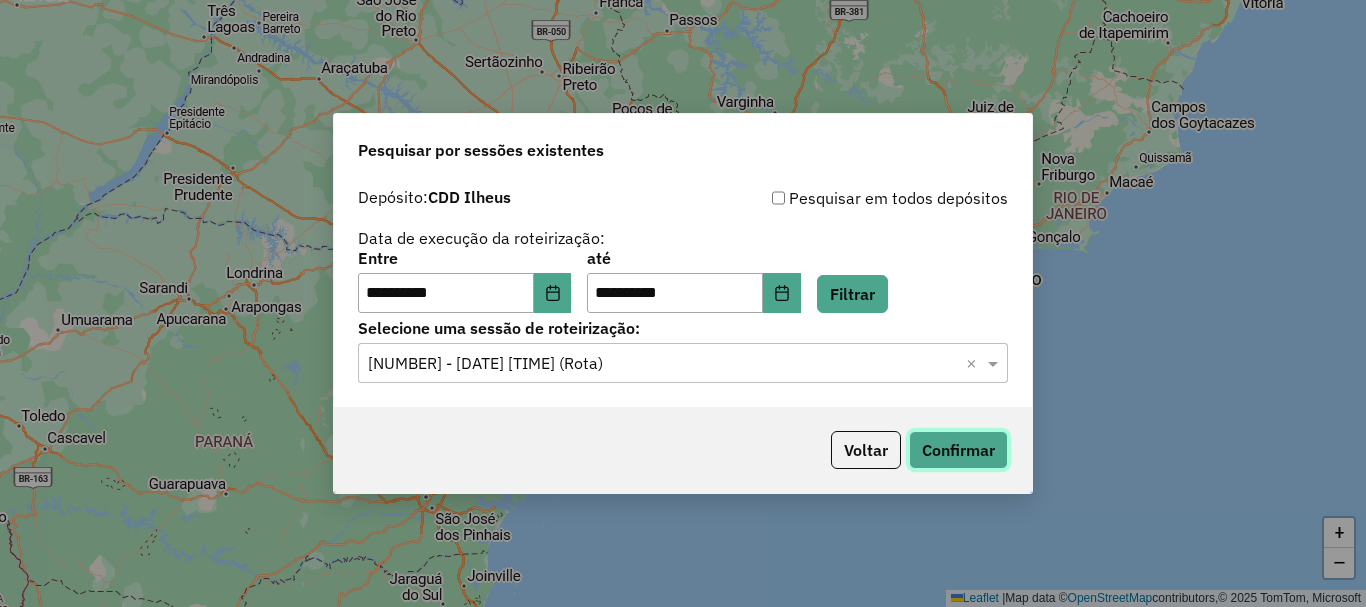 click on "Confirmar" 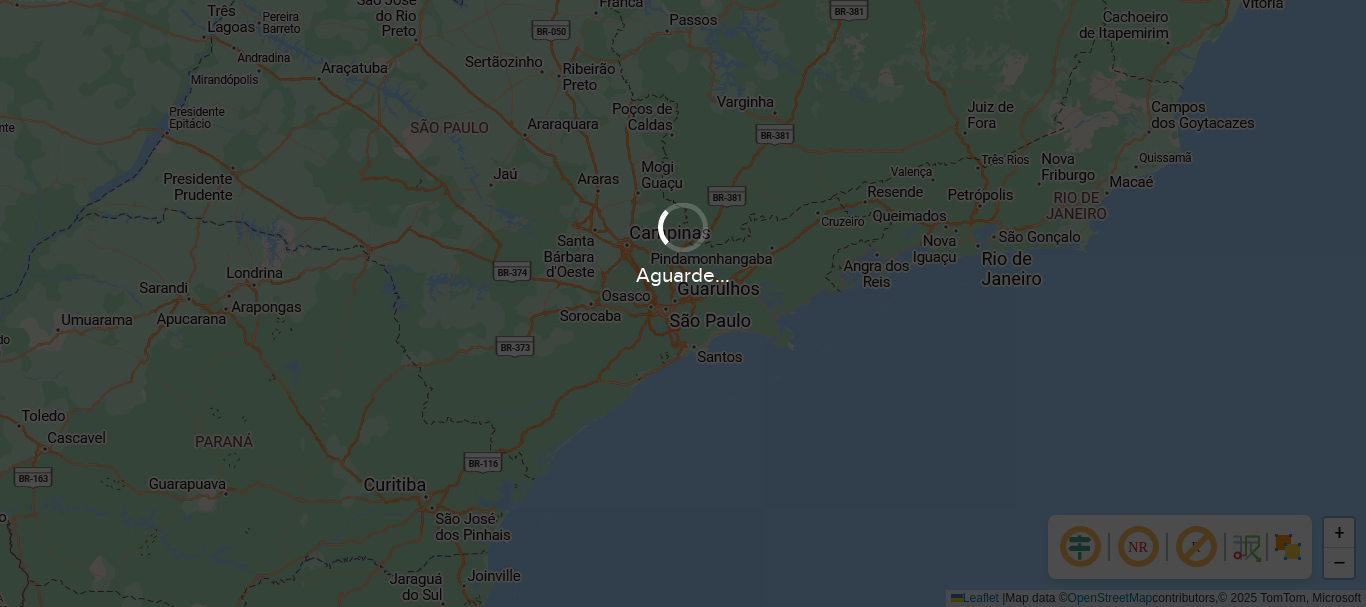 scroll, scrollTop: 0, scrollLeft: 0, axis: both 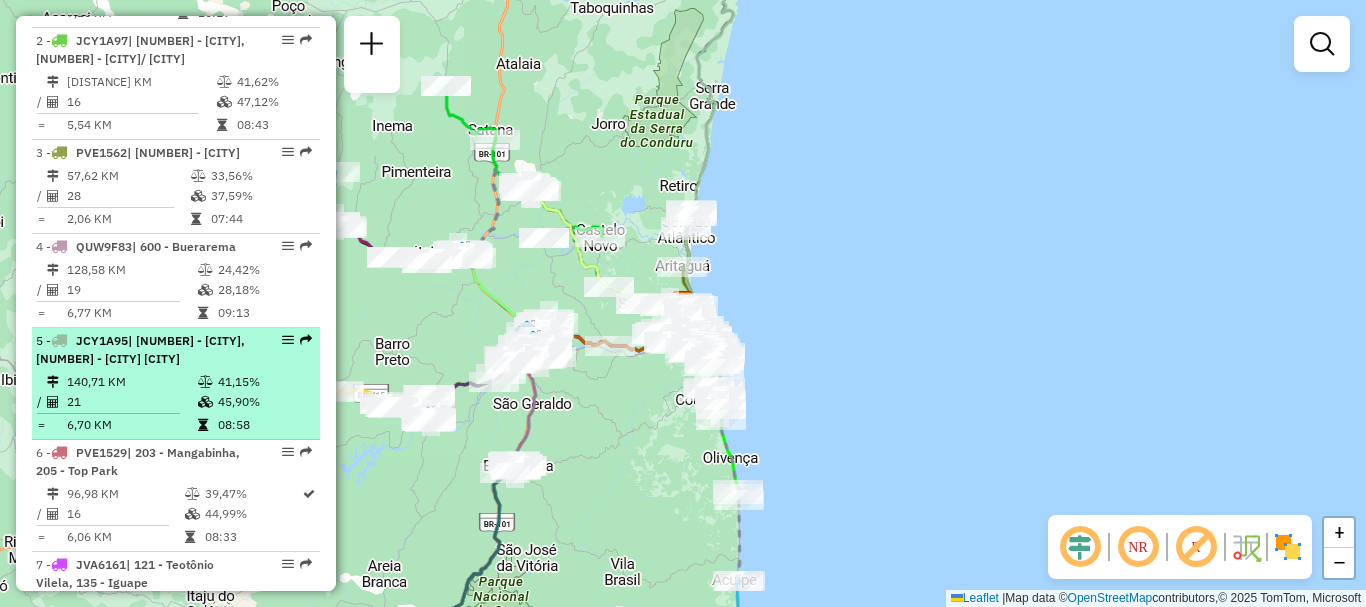 drag, startPoint x: 109, startPoint y: 360, endPoint x: 274, endPoint y: 365, distance: 165.07574 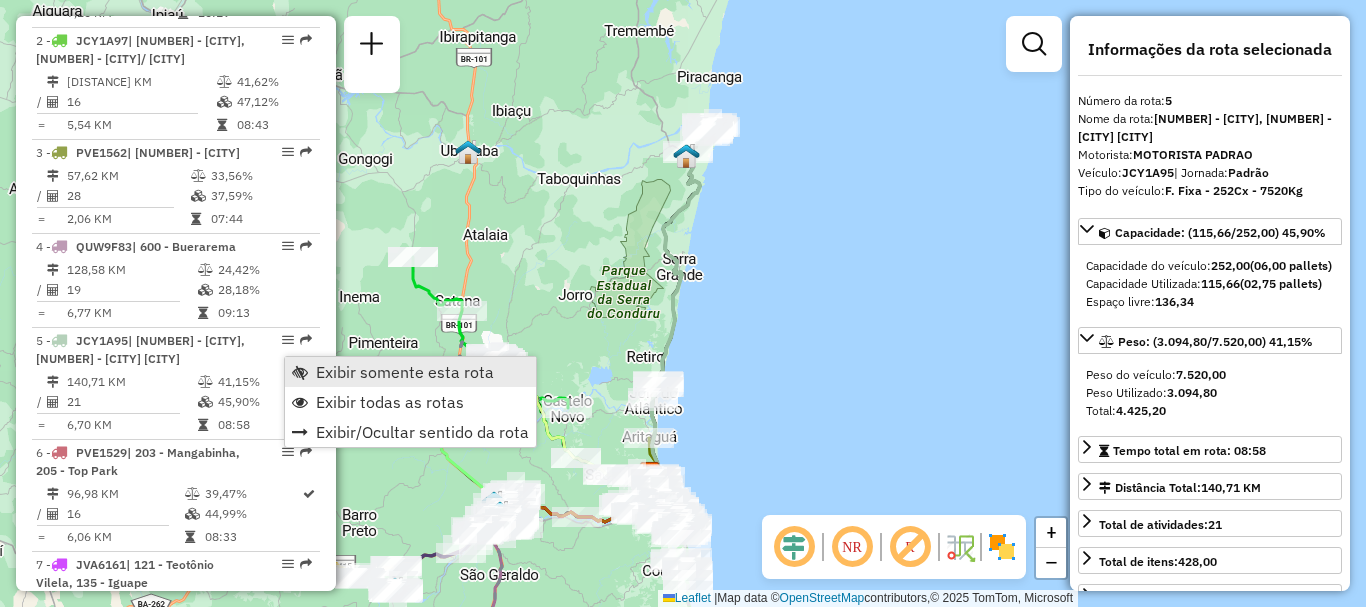 click on "Exibir somente esta rota" at bounding box center [410, 372] 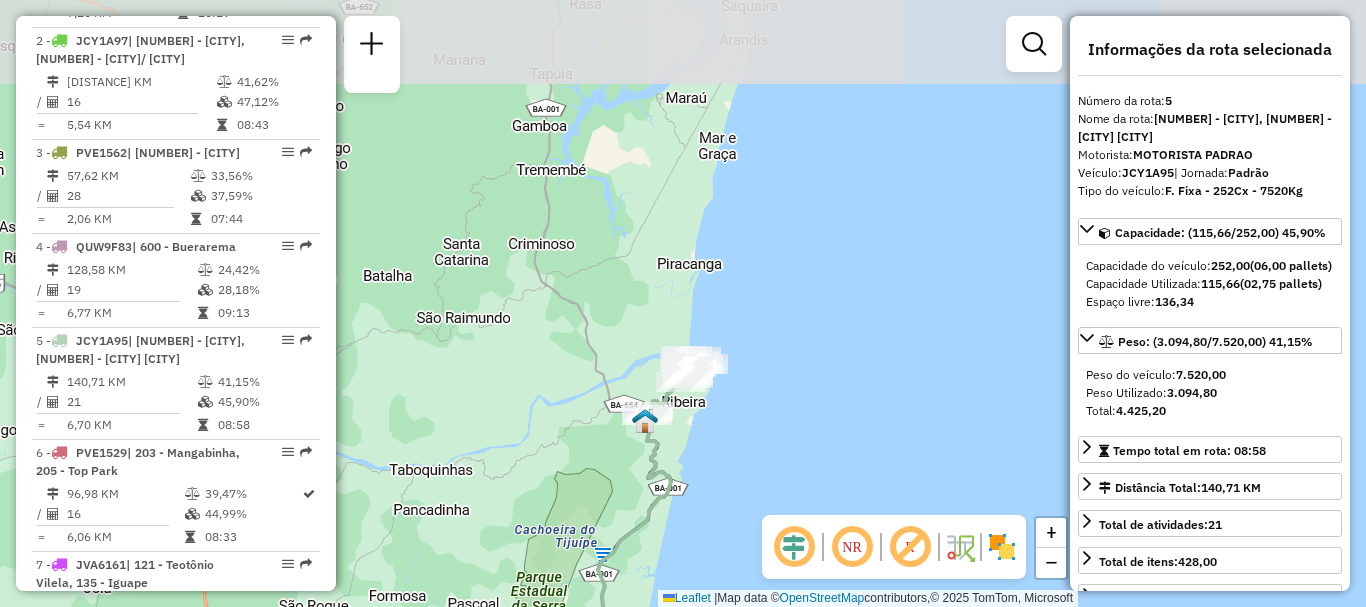 drag, startPoint x: 765, startPoint y: 108, endPoint x: 835, endPoint y: 520, distance: 417.9043 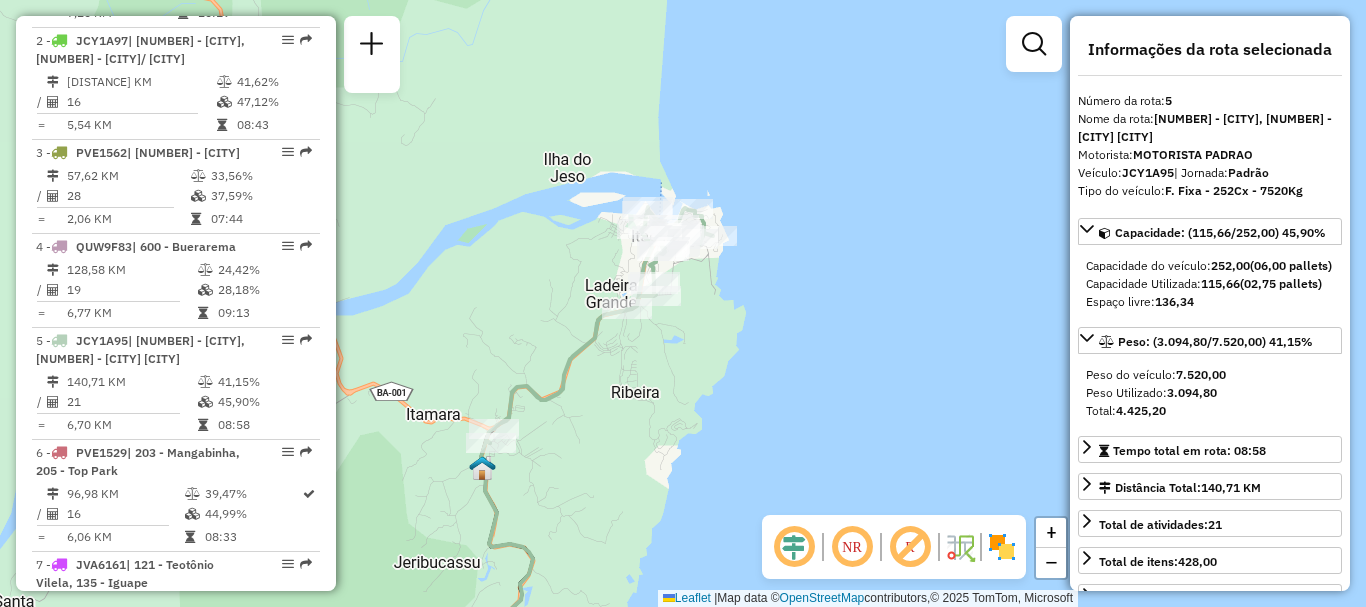drag, startPoint x: 646, startPoint y: 323, endPoint x: 910, endPoint y: 263, distance: 270.73233 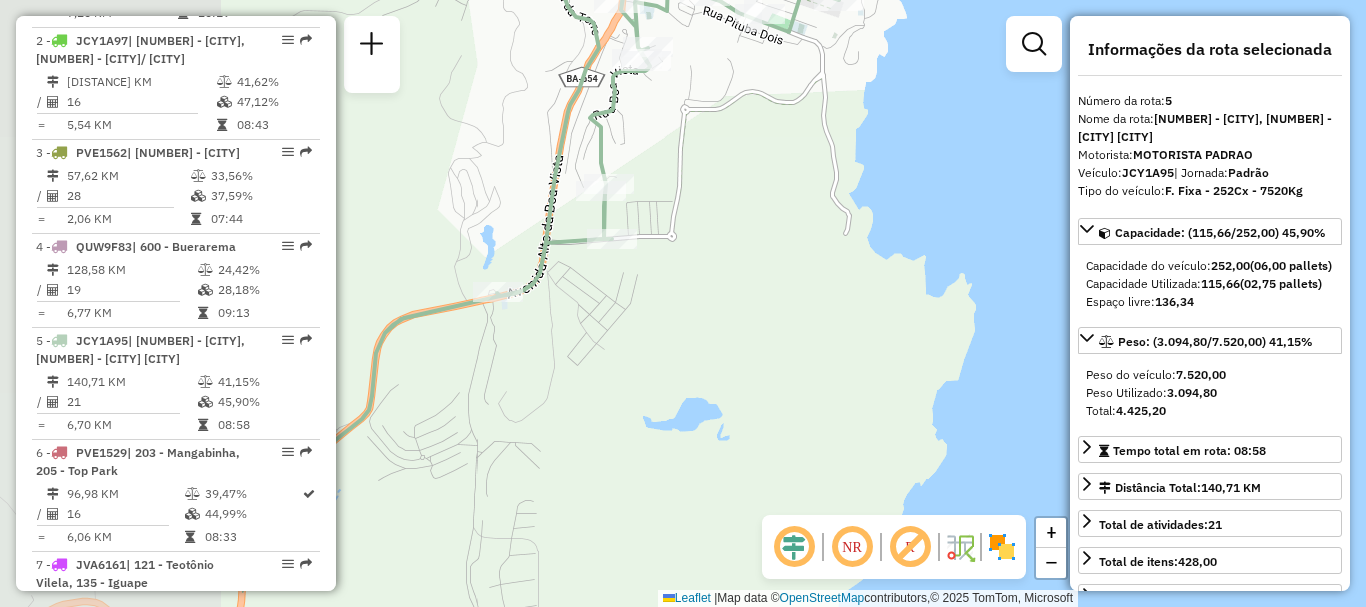 drag, startPoint x: 532, startPoint y: 320, endPoint x: 934, endPoint y: 315, distance: 402.0311 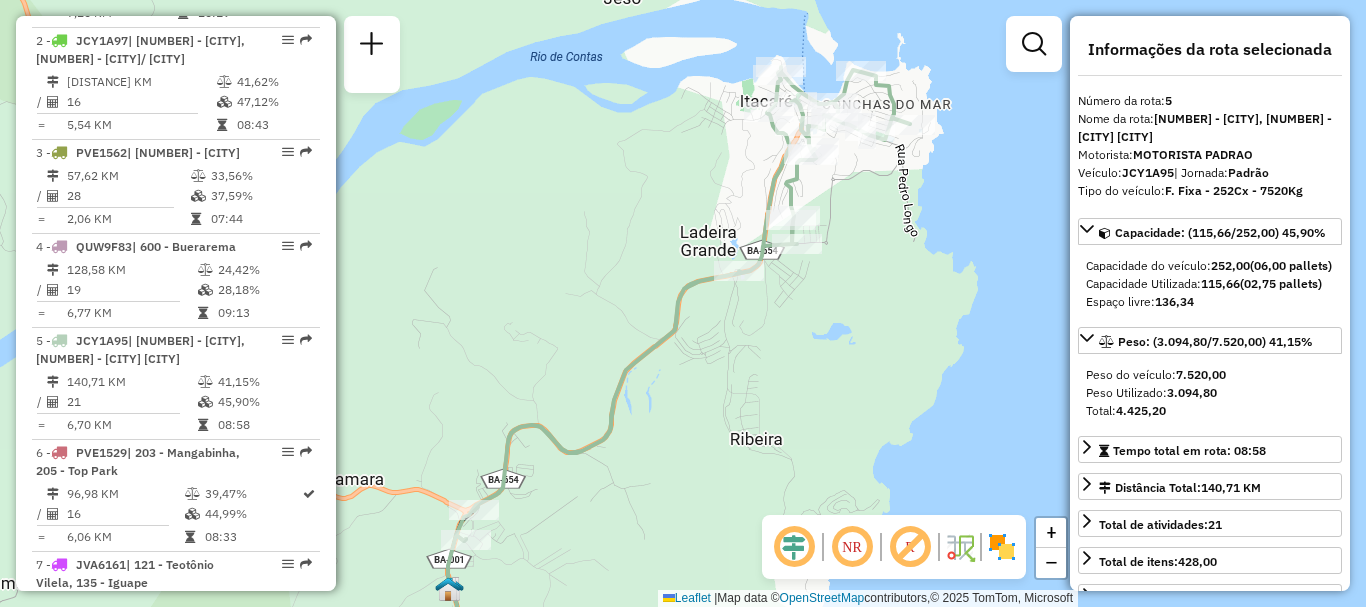 drag, startPoint x: 826, startPoint y: 225, endPoint x: 880, endPoint y: 199, distance: 59.933296 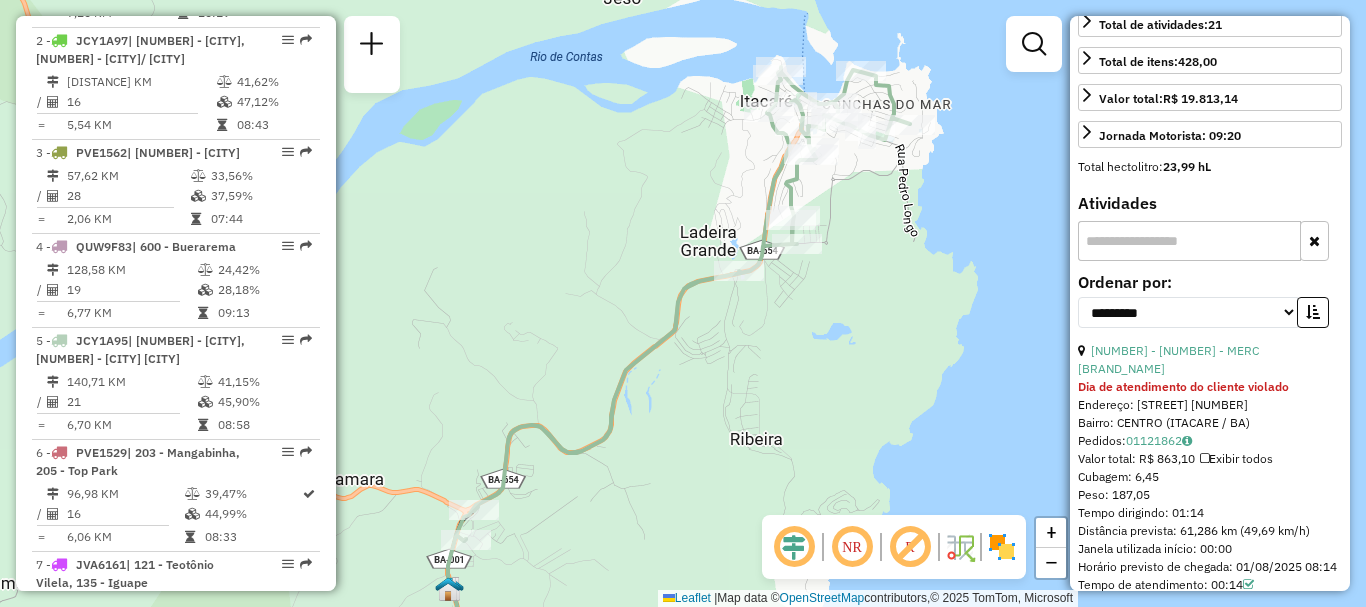 scroll, scrollTop: 600, scrollLeft: 0, axis: vertical 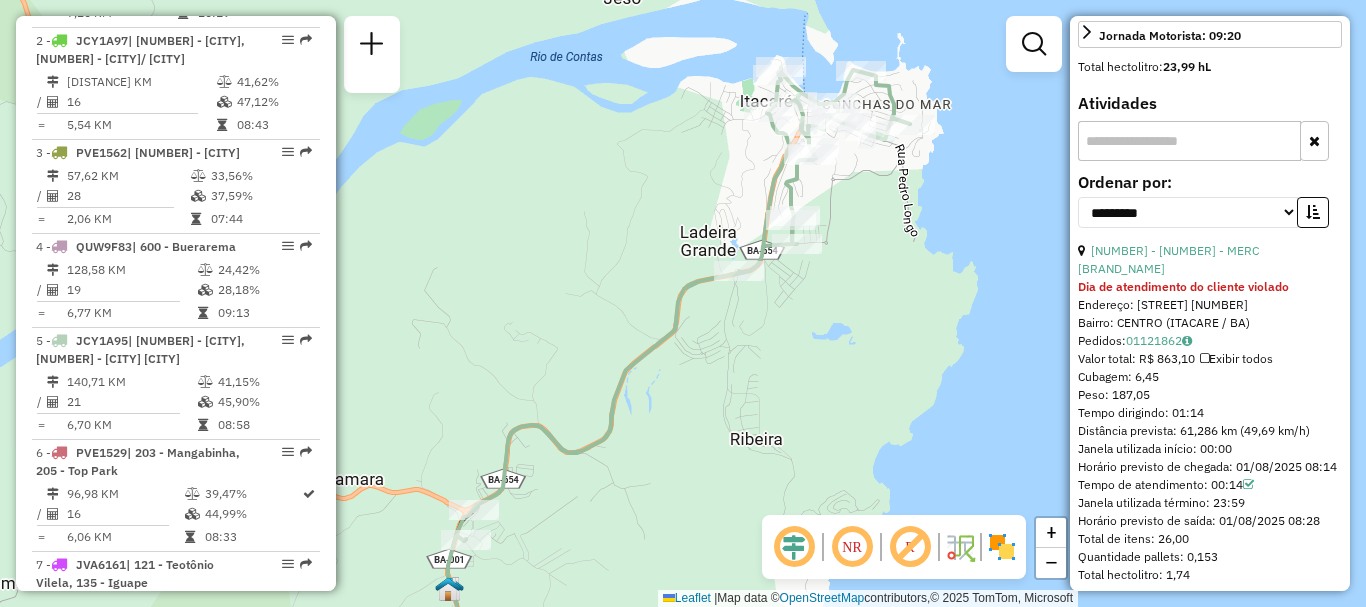 drag, startPoint x: 1176, startPoint y: 431, endPoint x: 1240, endPoint y: 424, distance: 64.381676 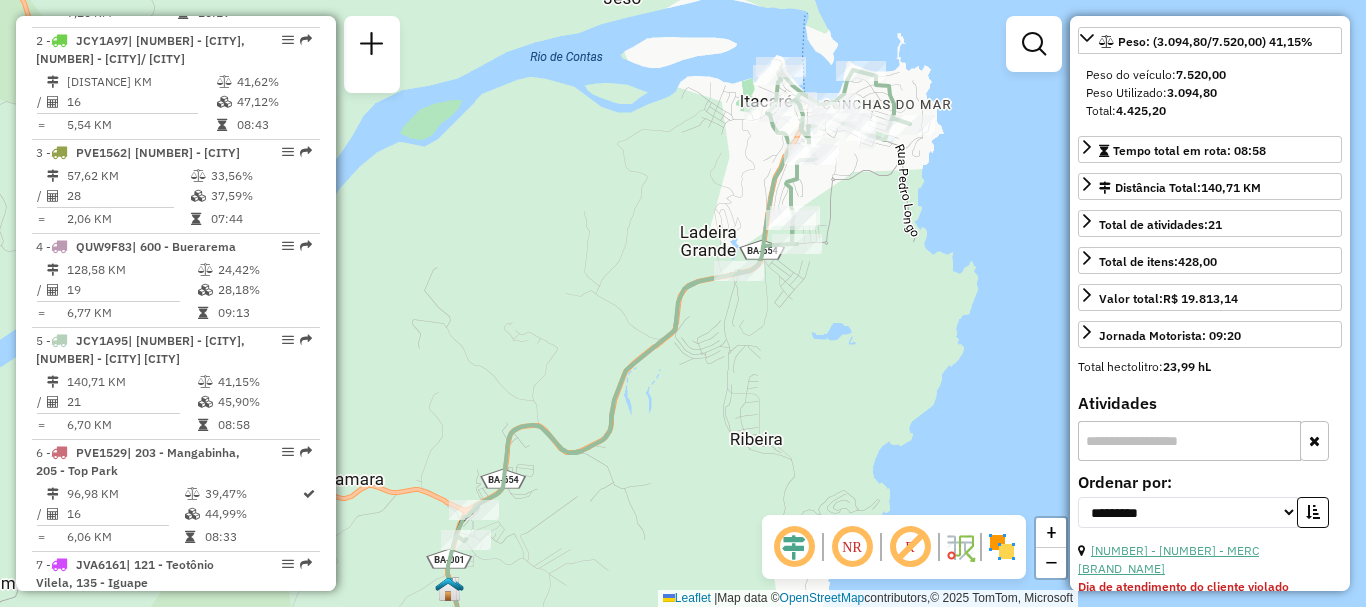 scroll, scrollTop: 400, scrollLeft: 0, axis: vertical 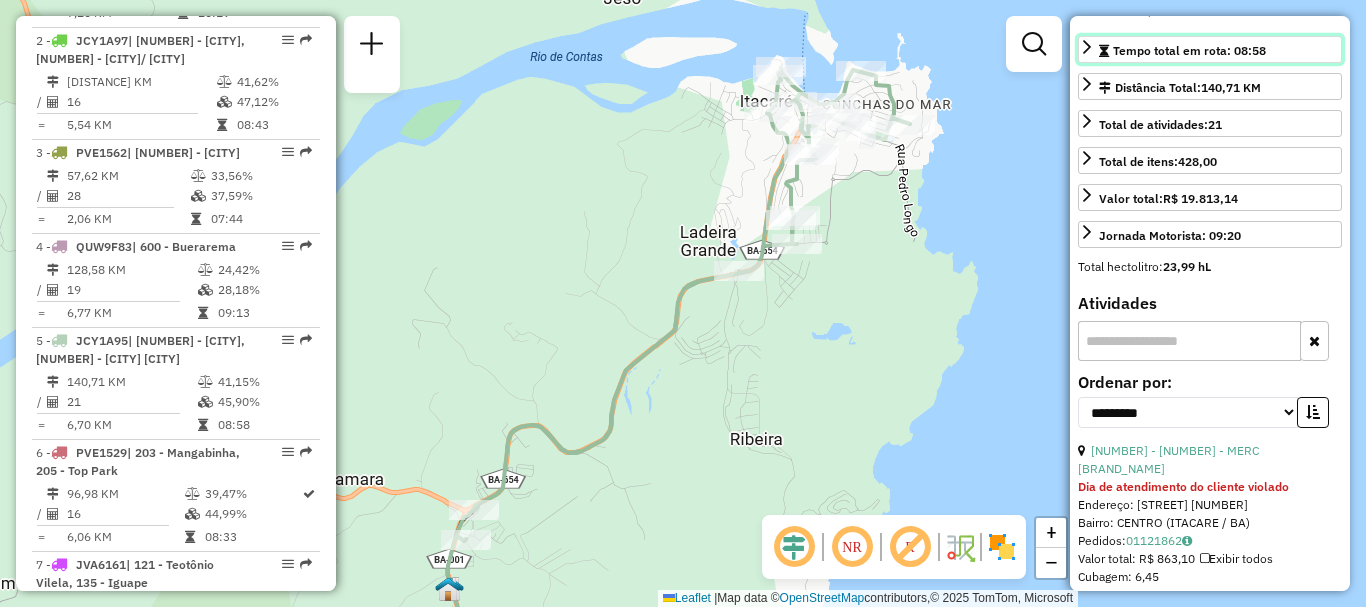 click 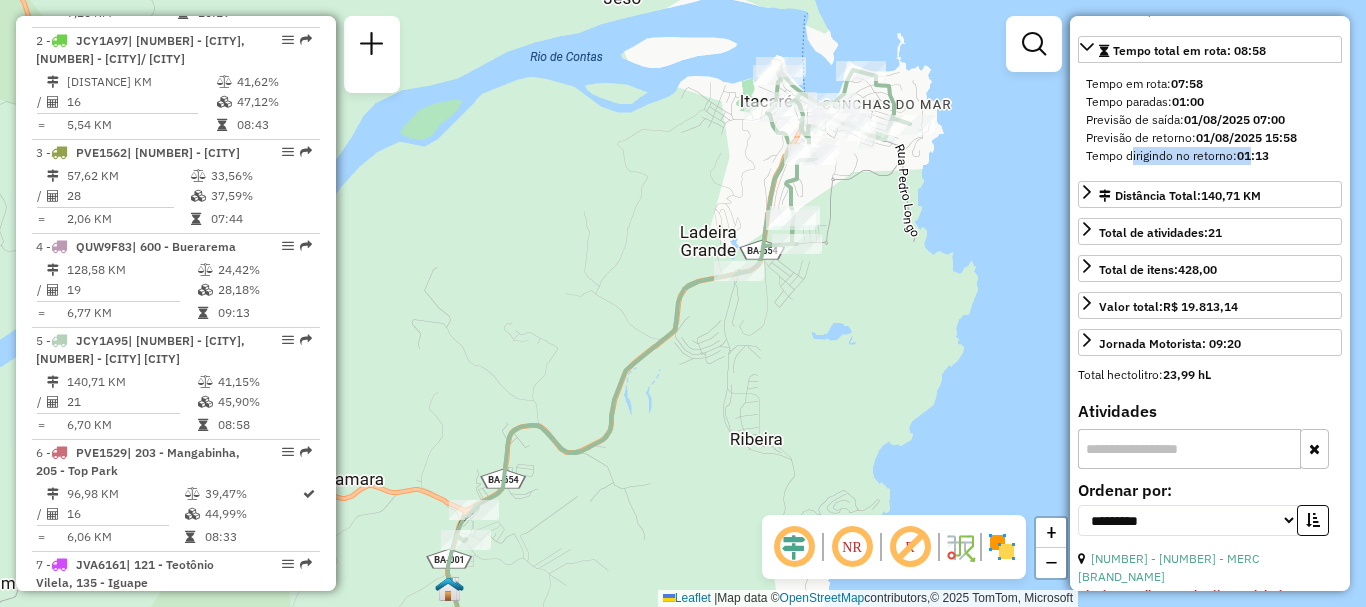drag, startPoint x: 1129, startPoint y: 184, endPoint x: 1253, endPoint y: 195, distance: 124.486946 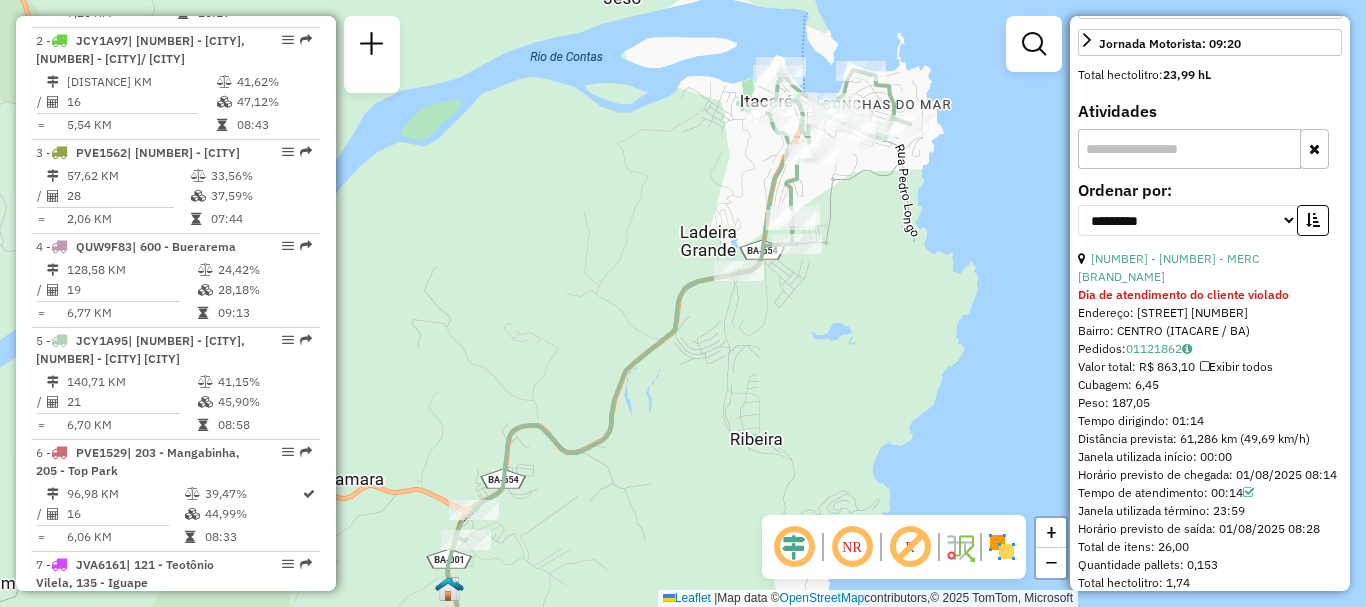scroll, scrollTop: 800, scrollLeft: 0, axis: vertical 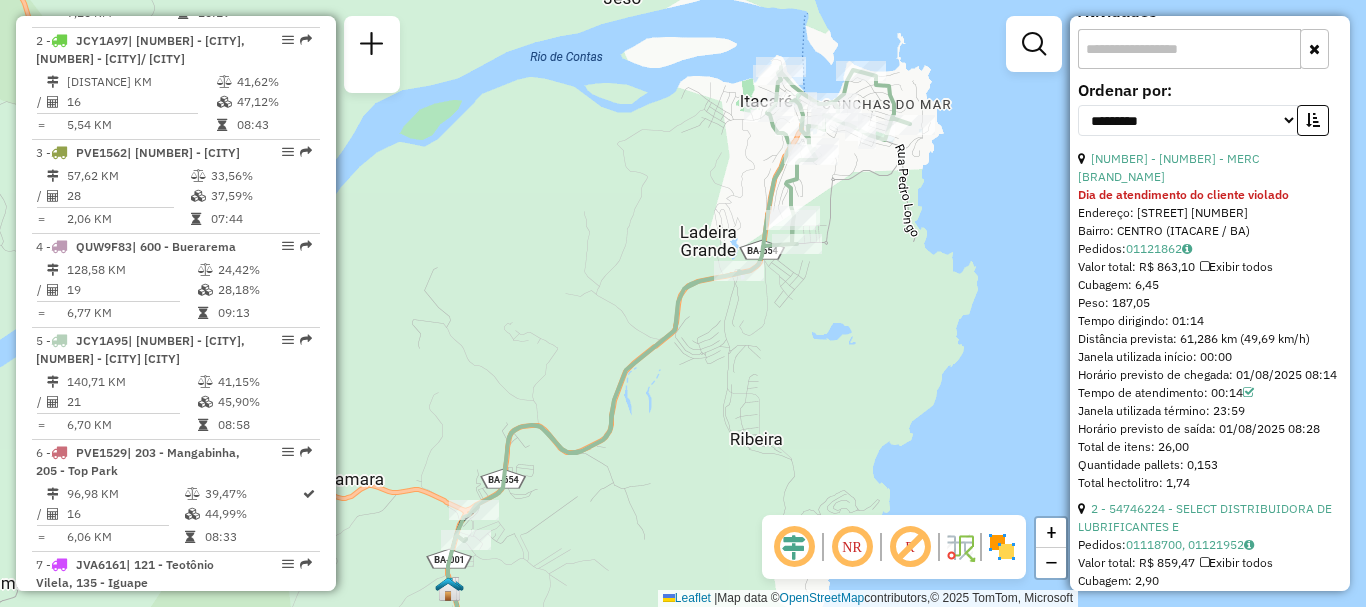 drag, startPoint x: 1103, startPoint y: 344, endPoint x: 1311, endPoint y: 356, distance: 208.34587 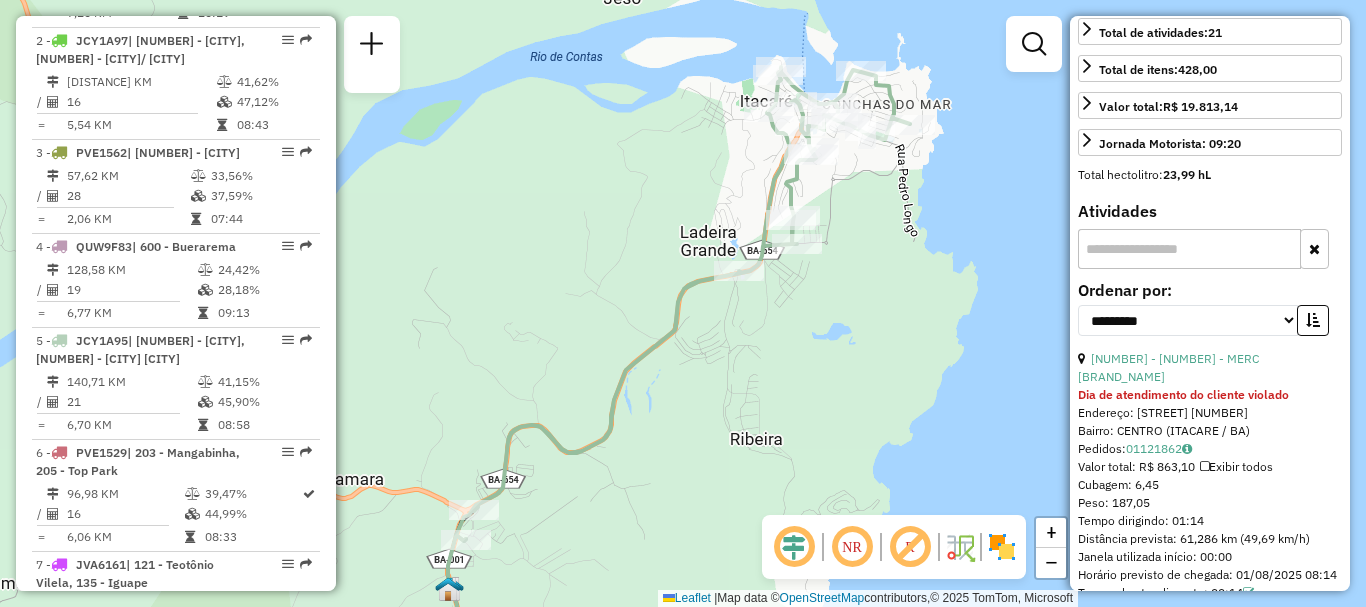scroll, scrollTop: 700, scrollLeft: 0, axis: vertical 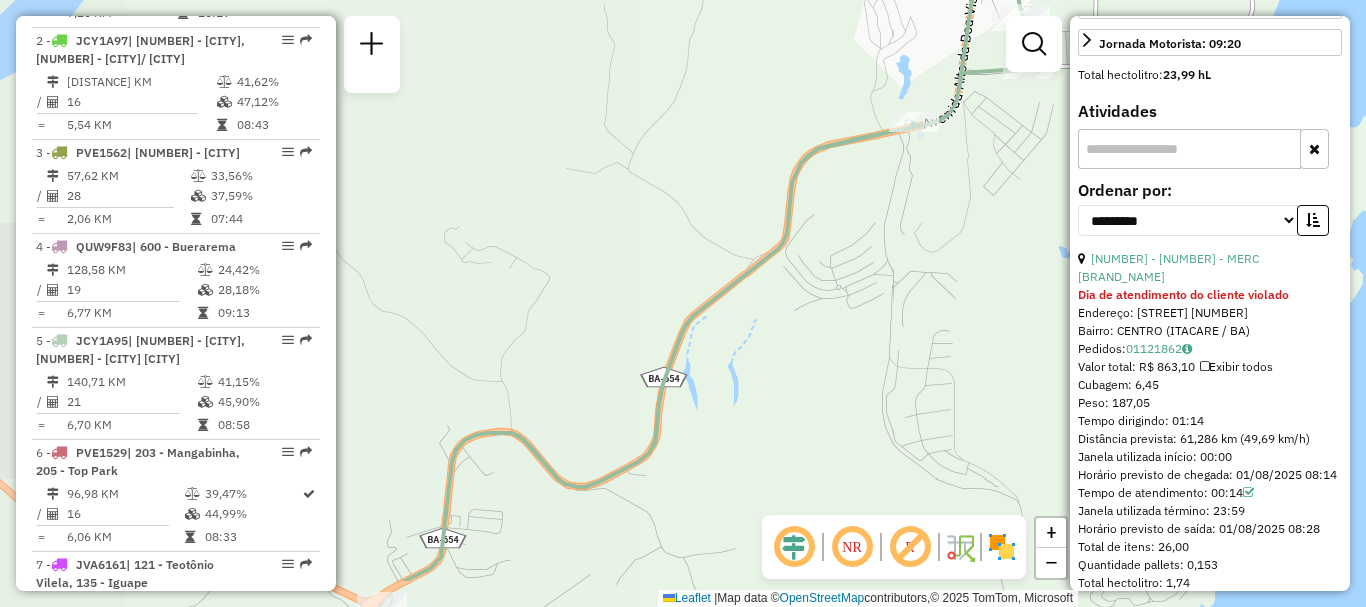 drag, startPoint x: 734, startPoint y: 327, endPoint x: 919, endPoint y: 216, distance: 215.74522 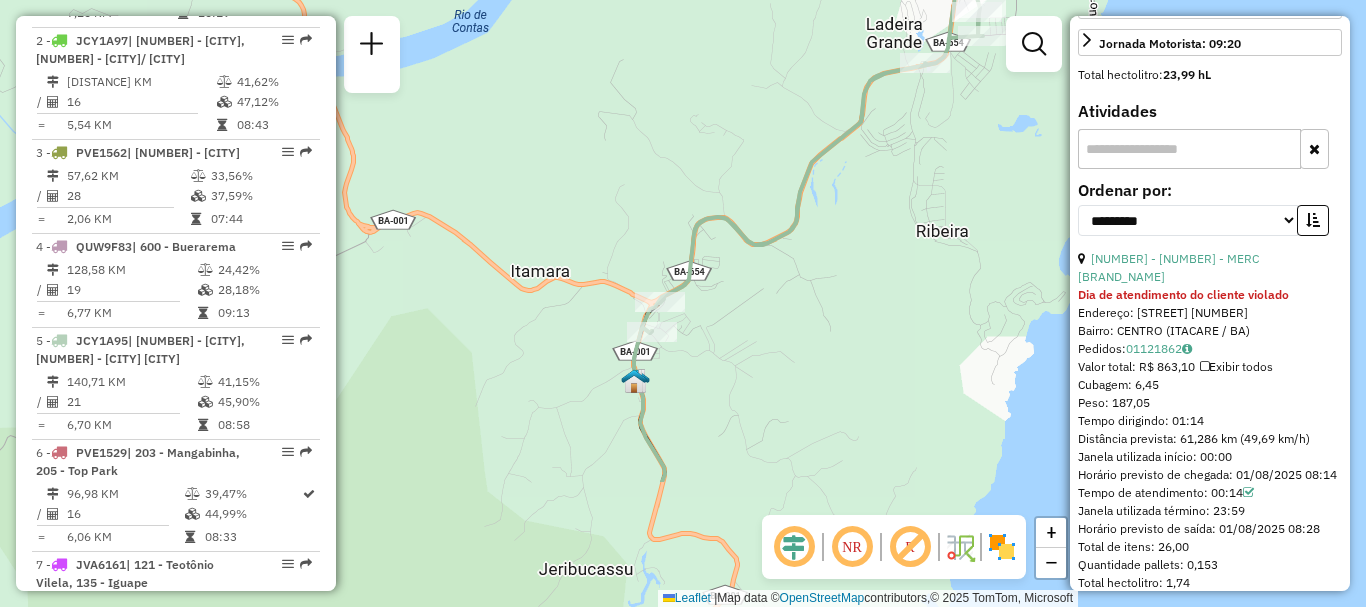 drag, startPoint x: 681, startPoint y: 490, endPoint x: 784, endPoint y: 304, distance: 212.61467 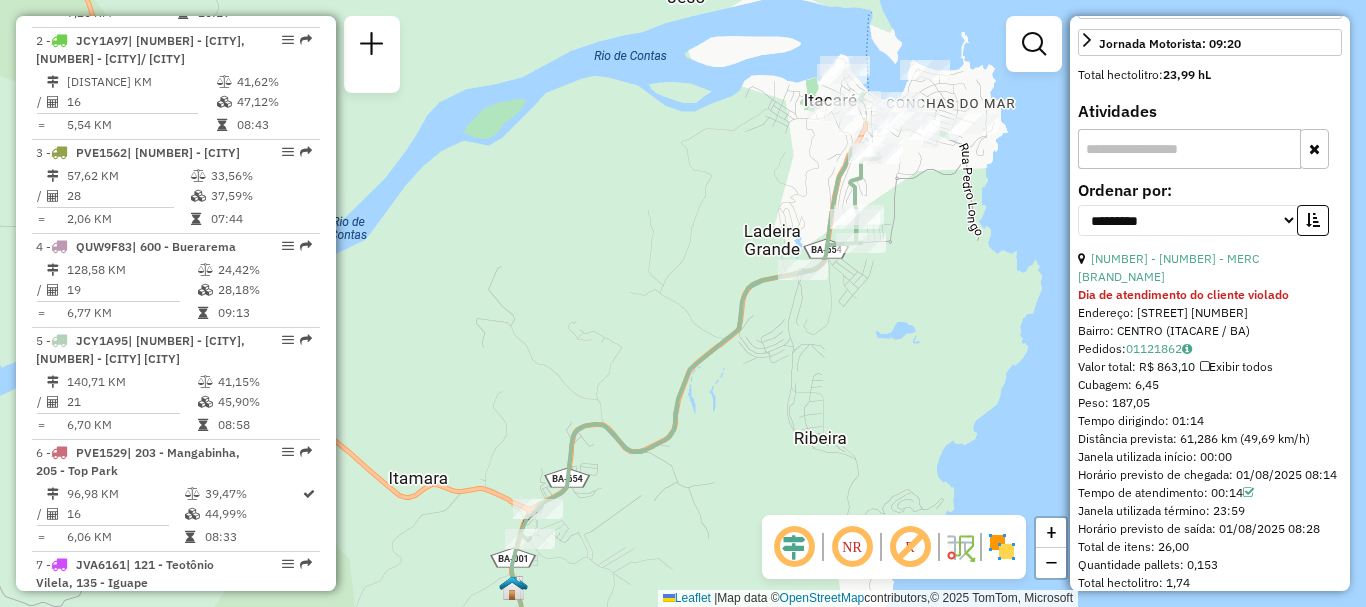 drag, startPoint x: 903, startPoint y: 228, endPoint x: 776, endPoint y: 453, distance: 258.36795 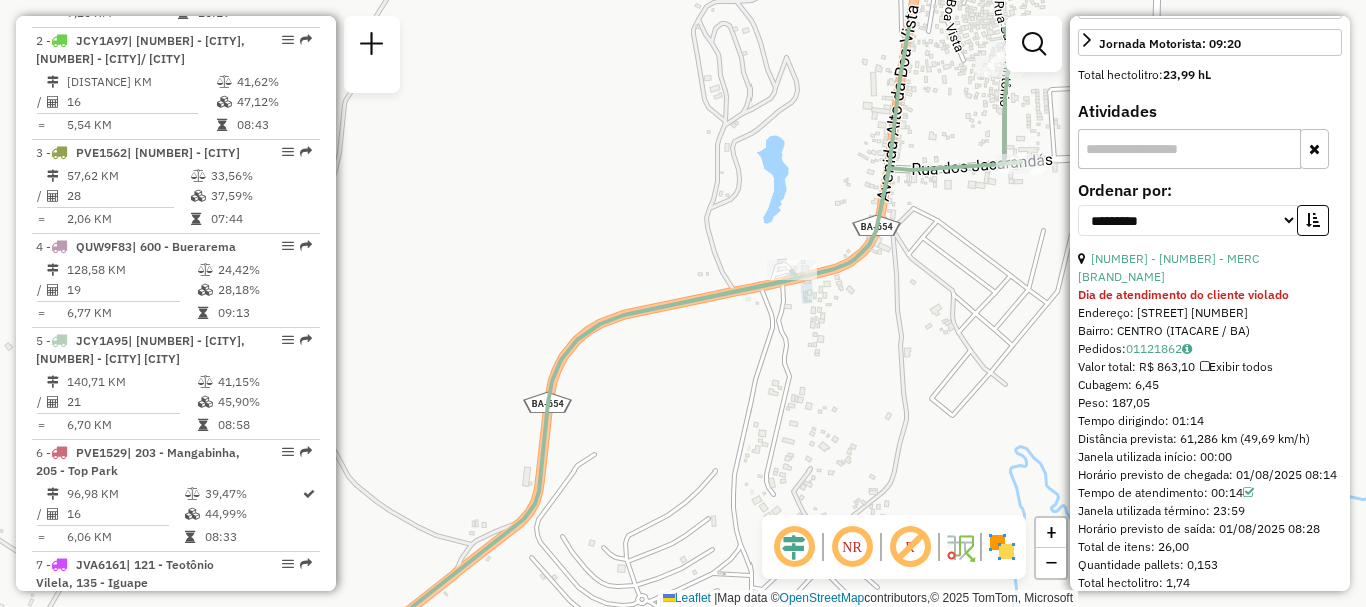drag, startPoint x: 892, startPoint y: 266, endPoint x: 876, endPoint y: 317, distance: 53.450912 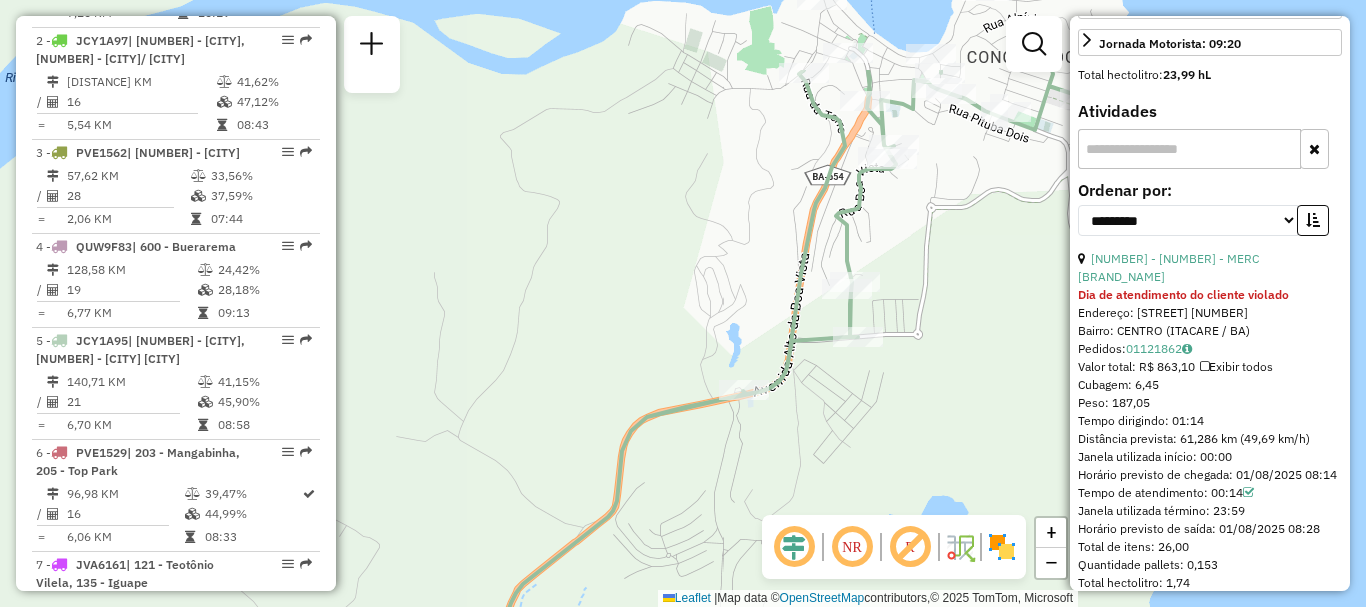 drag, startPoint x: 989, startPoint y: 249, endPoint x: 992, endPoint y: 274, distance: 25.179358 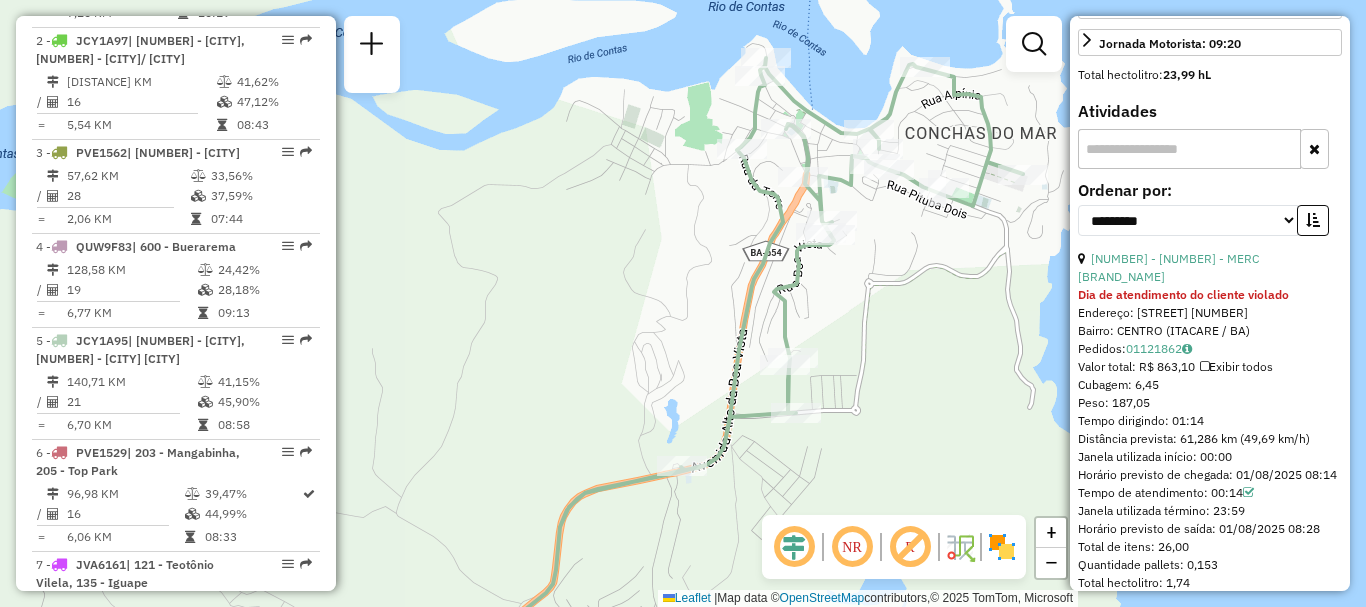 drag, startPoint x: 992, startPoint y: 274, endPoint x: 932, endPoint y: 348, distance: 95.26804 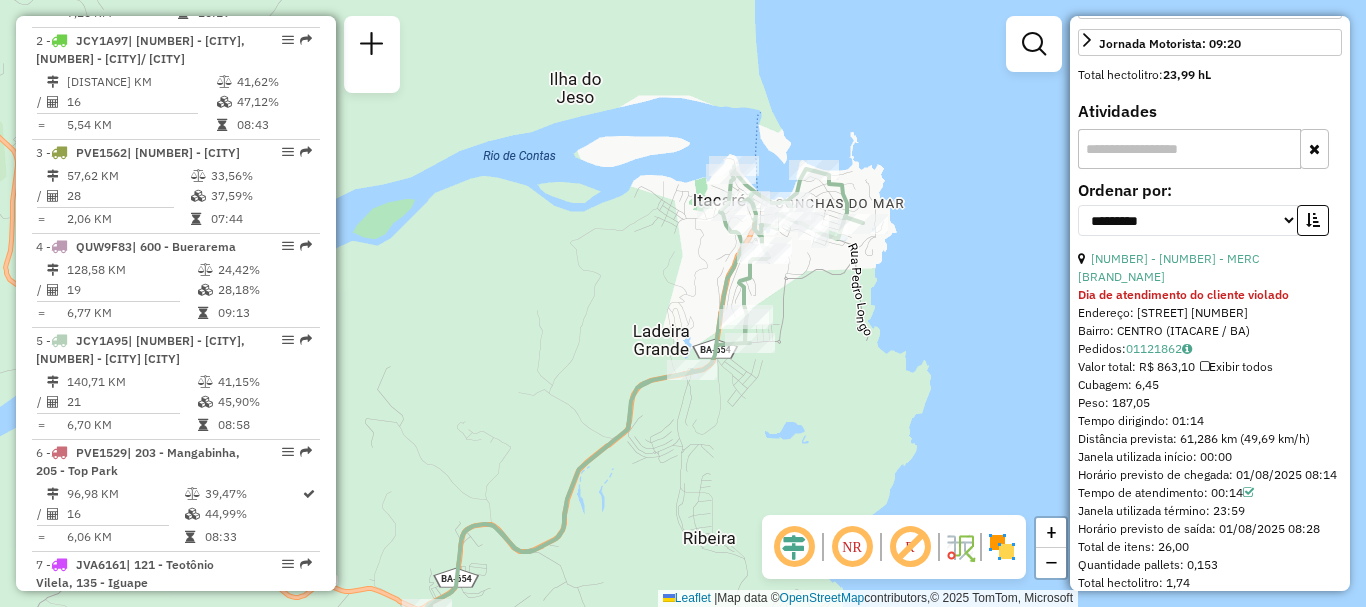 drag, startPoint x: 751, startPoint y: 297, endPoint x: 813, endPoint y: 382, distance: 105.20931 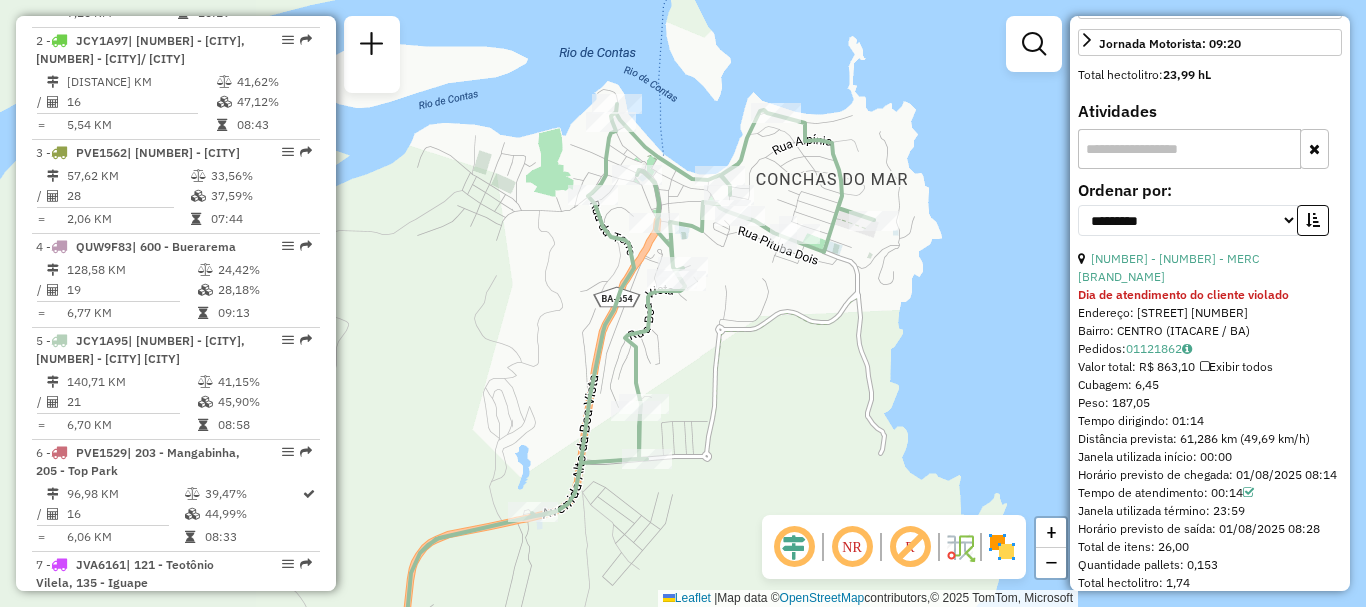 drag, startPoint x: 837, startPoint y: 304, endPoint x: 810, endPoint y: 435, distance: 133.75351 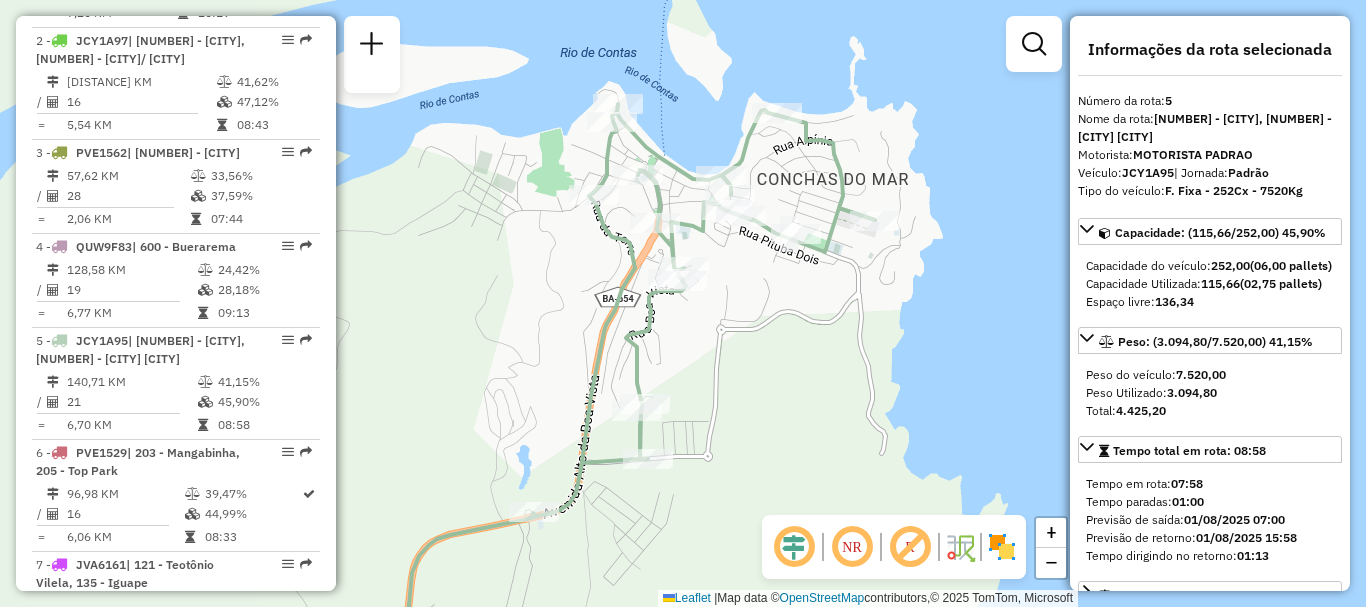 scroll, scrollTop: 100, scrollLeft: 0, axis: vertical 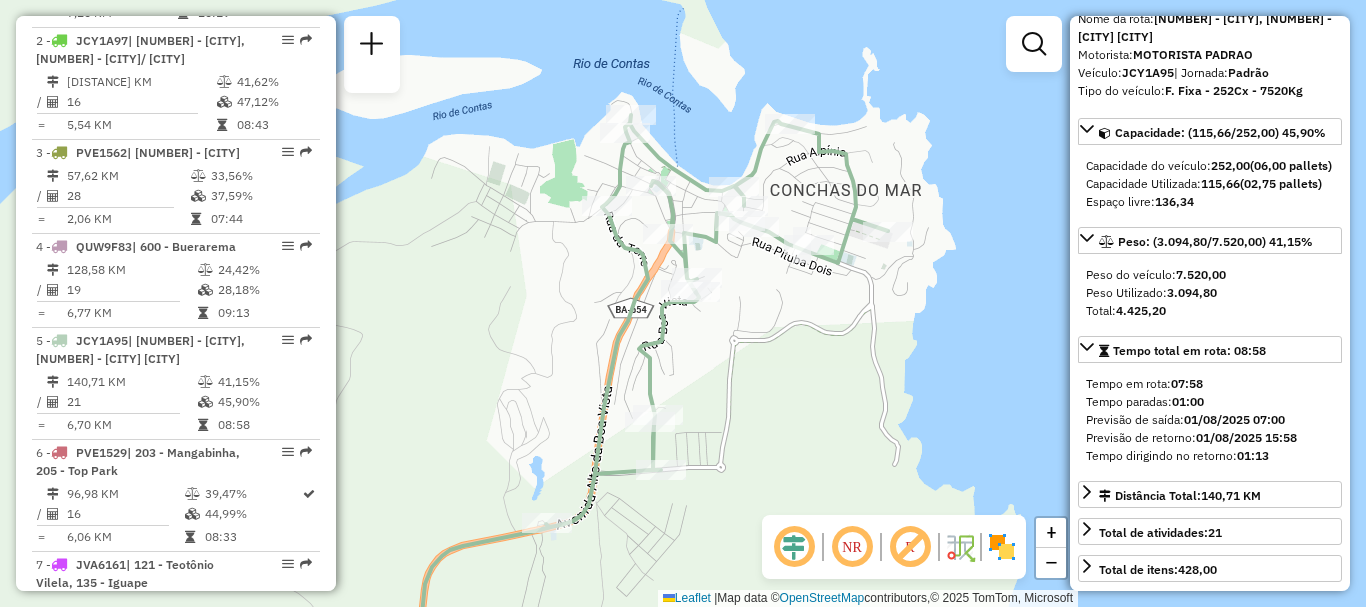 drag, startPoint x: 862, startPoint y: 306, endPoint x: 925, endPoint y: 349, distance: 76.27582 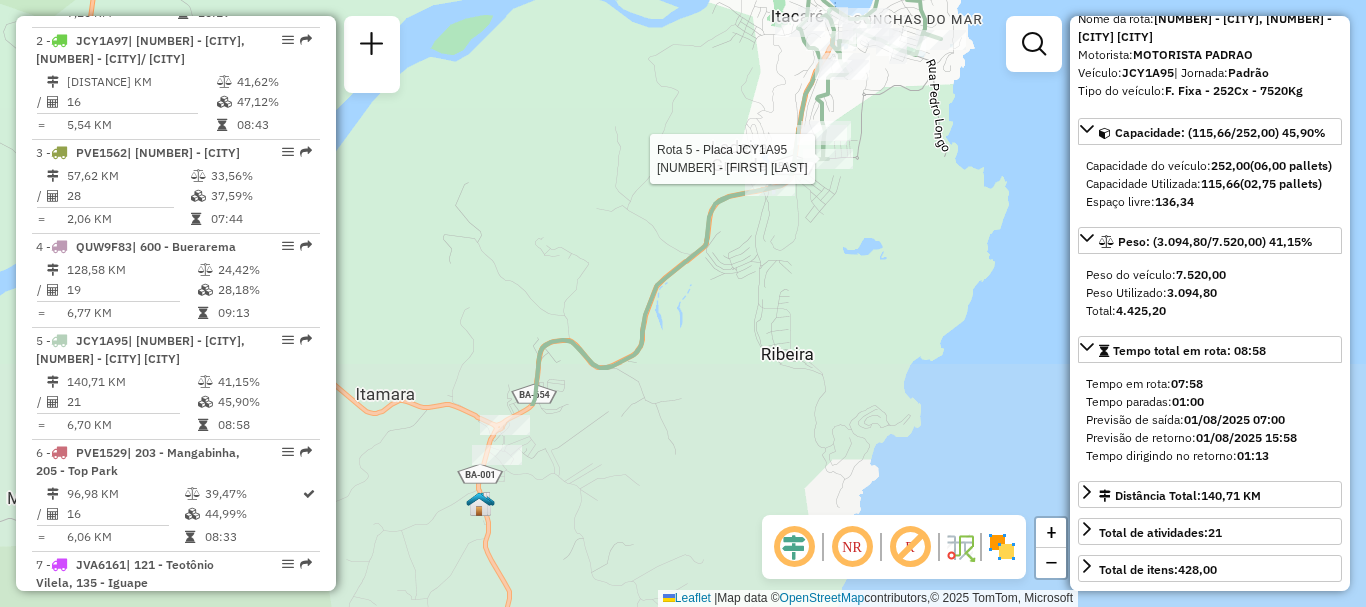 drag, startPoint x: 772, startPoint y: 430, endPoint x: 841, endPoint y: 178, distance: 261.27573 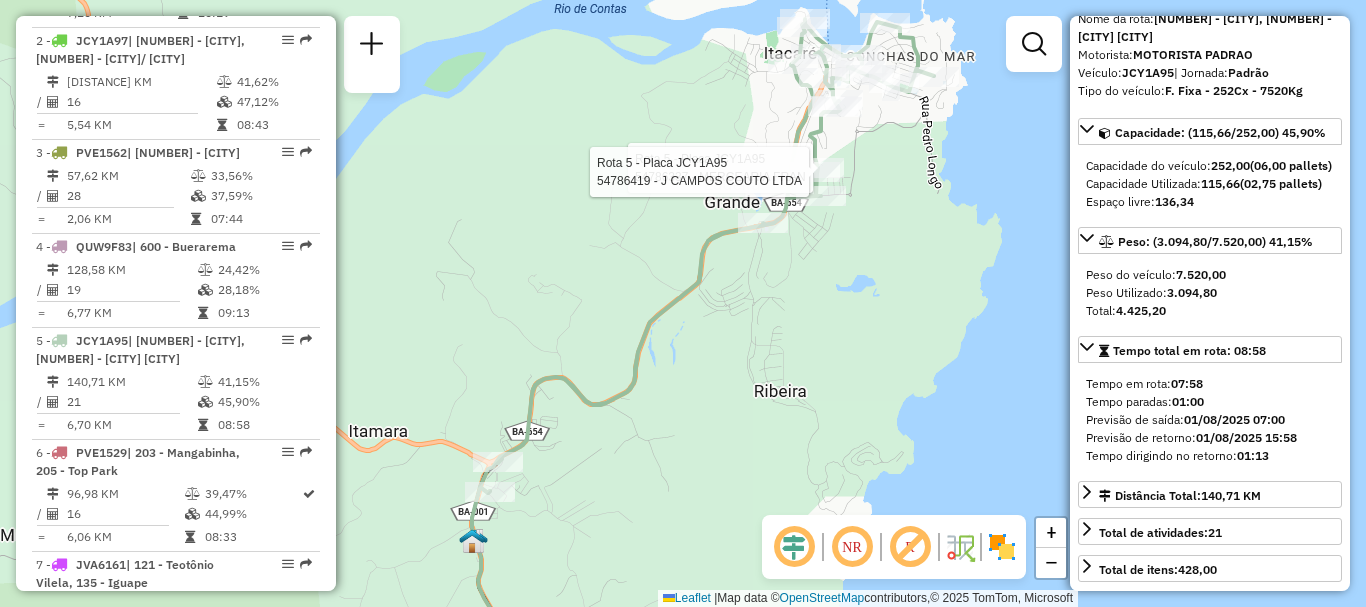 drag, startPoint x: 907, startPoint y: 329, endPoint x: 900, endPoint y: 366, distance: 37.65634 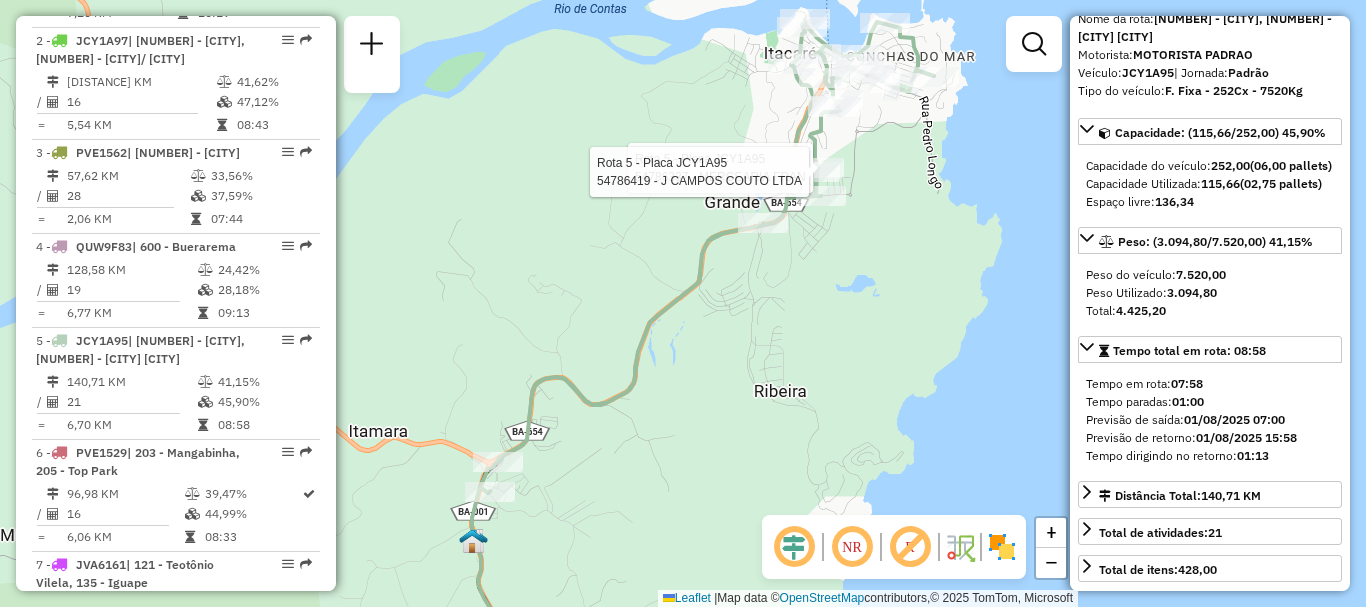 click on "Rota 5 - Placa JCY1A95  54786337 - MERCEARIA FRAN Rota 5 - Placa JCY1A95  54786419 - J CAMPOS COUTO LTDA Janela de atendimento Grade de atendimento Capacidade Transportadoras Veículos Cliente Pedidos  Rotas Selecione os dias de semana para filtrar as janelas de atendimento  Seg   Ter   Qua   Qui   Sex   Sáb   Dom  Informe o período da janela de atendimento: De: Até:  Filtrar exatamente a janela do cliente  Considerar janela de atendimento padrão  Selecione os dias de semana para filtrar as grades de atendimento  Seg   Ter   Qua   Qui   Sex   Sáb   Dom   Considerar clientes sem dia de atendimento cadastrado  Clientes fora do dia de atendimento selecionado Filtrar as atividades entre os valores definidos abaixo:  Peso mínimo:   Peso máximo:   Cubagem mínima:   Cubagem máxima:   De:   Até:  Filtrar as atividades entre o tempo de atendimento definido abaixo:  De:   Até:   Considerar capacidade total dos clientes não roteirizados Transportadora: Selecione um ou mais itens Tipo de veículo: Veículo: +" 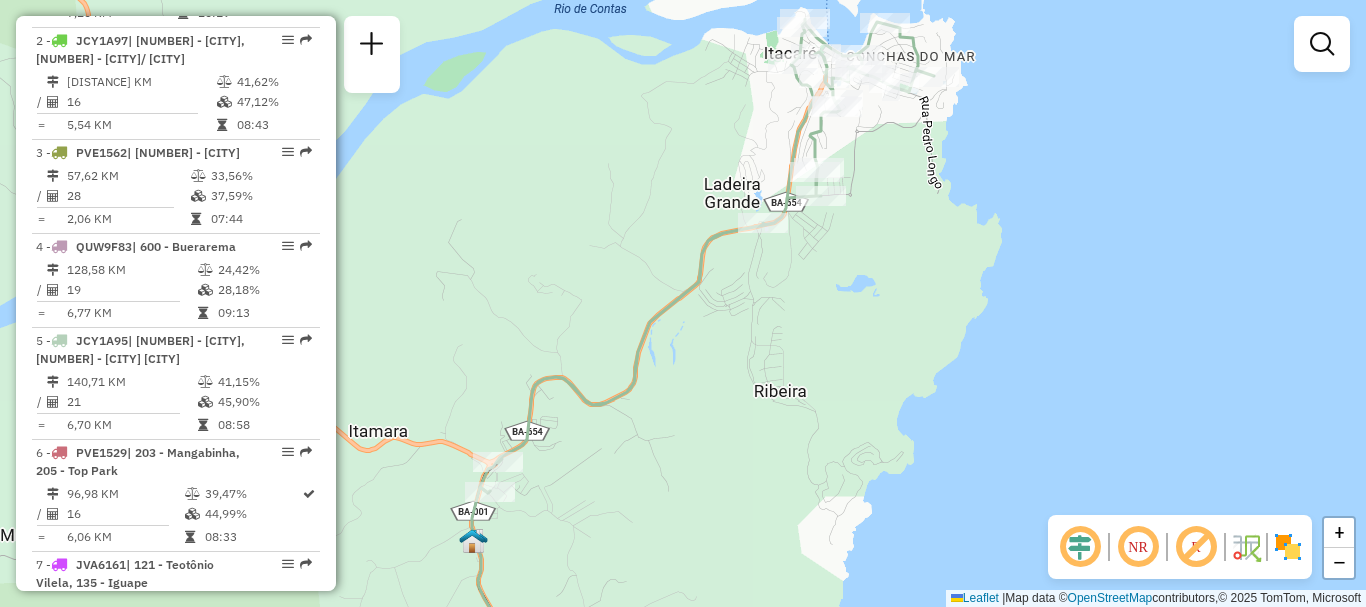 click on "Janela de atendimento Grade de atendimento Capacidade Transportadoras Veículos Cliente Pedidos  Rotas Selecione os dias de semana para filtrar as janelas de atendimento  Seg   Ter   Qua   Qui   Sex   Sáb   Dom  Informe o período da janela de atendimento: De: Até:  Filtrar exatamente a janela do cliente  Considerar janela de atendimento padrão  Selecione os dias de semana para filtrar as grades de atendimento  Seg   Ter   Qua   Qui   Sex   Sáb   Dom   Considerar clientes sem dia de atendimento cadastrado  Clientes fora do dia de atendimento selecionado Filtrar as atividades entre os valores definidos abaixo:  Peso mínimo:   Peso máximo:   Cubagem mínima:   Cubagem máxima:   De:   Até:  Filtrar as atividades entre o tempo de atendimento definido abaixo:  De:   Até:   Considerar capacidade total dos clientes não roteirizados Transportadora: Selecione um ou mais itens Tipo de veículo: Selecione um ou mais itens Veículo: Selecione um ou mais itens Motorista: Selecione um ou mais itens Nome: Rótulo:" 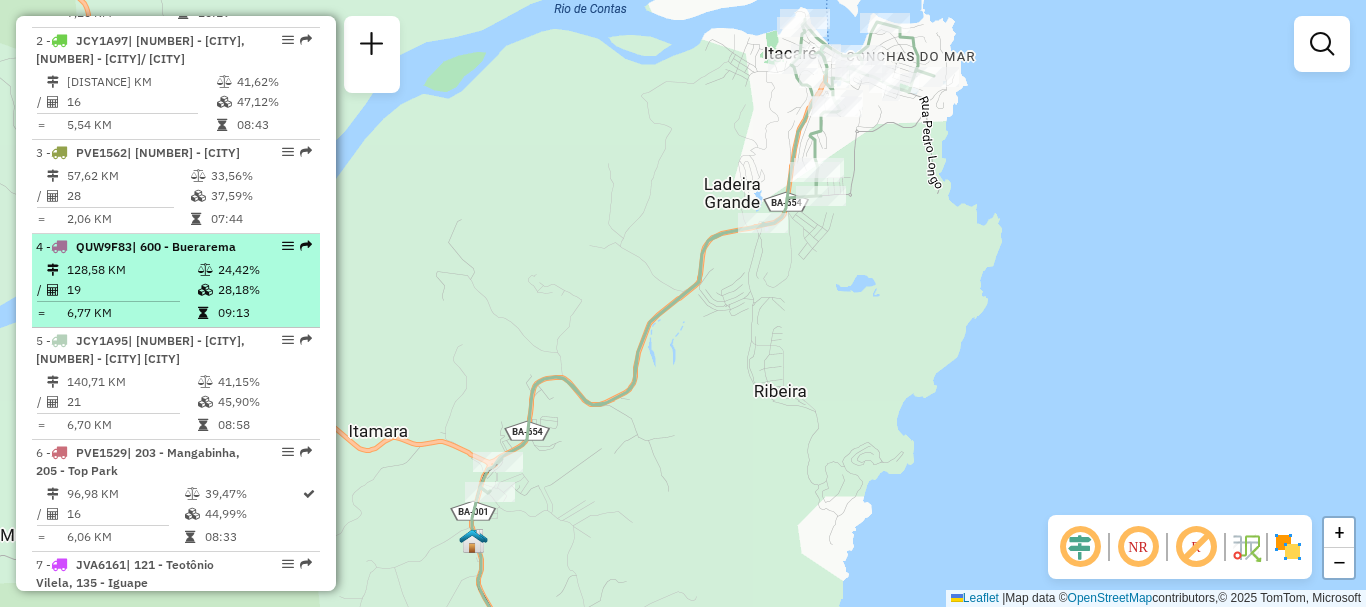 drag, startPoint x: 127, startPoint y: 264, endPoint x: 103, endPoint y: 267, distance: 24.186773 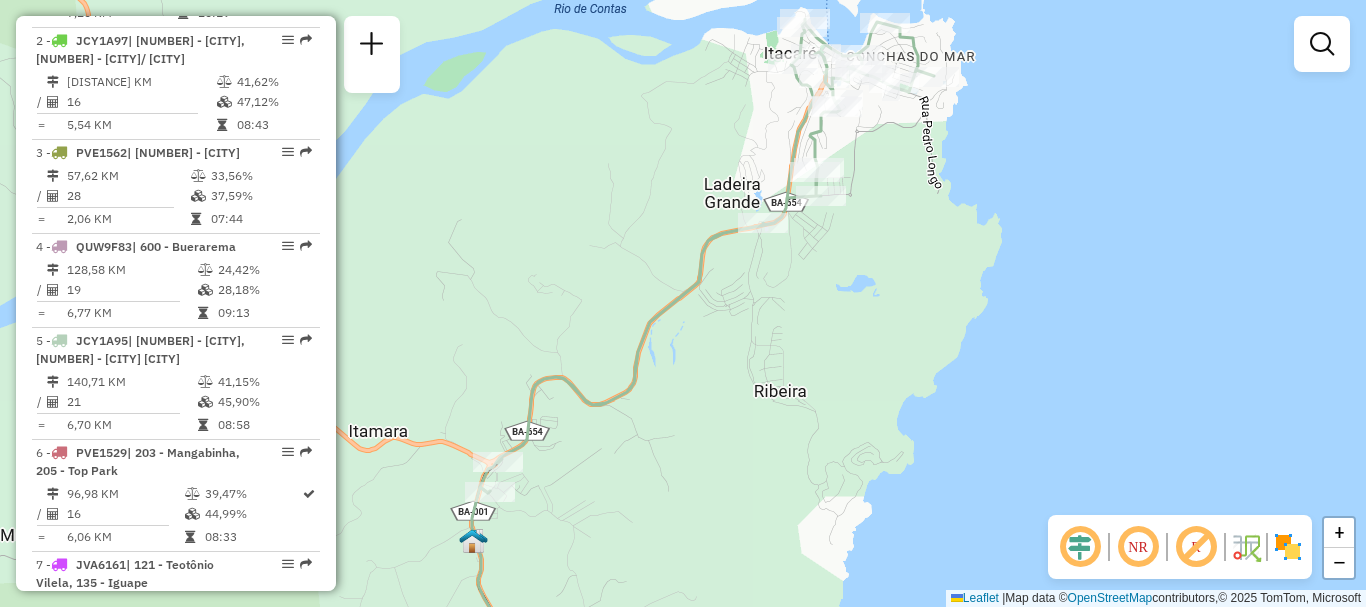 drag, startPoint x: 103, startPoint y: 267, endPoint x: 611, endPoint y: 264, distance: 508.00885 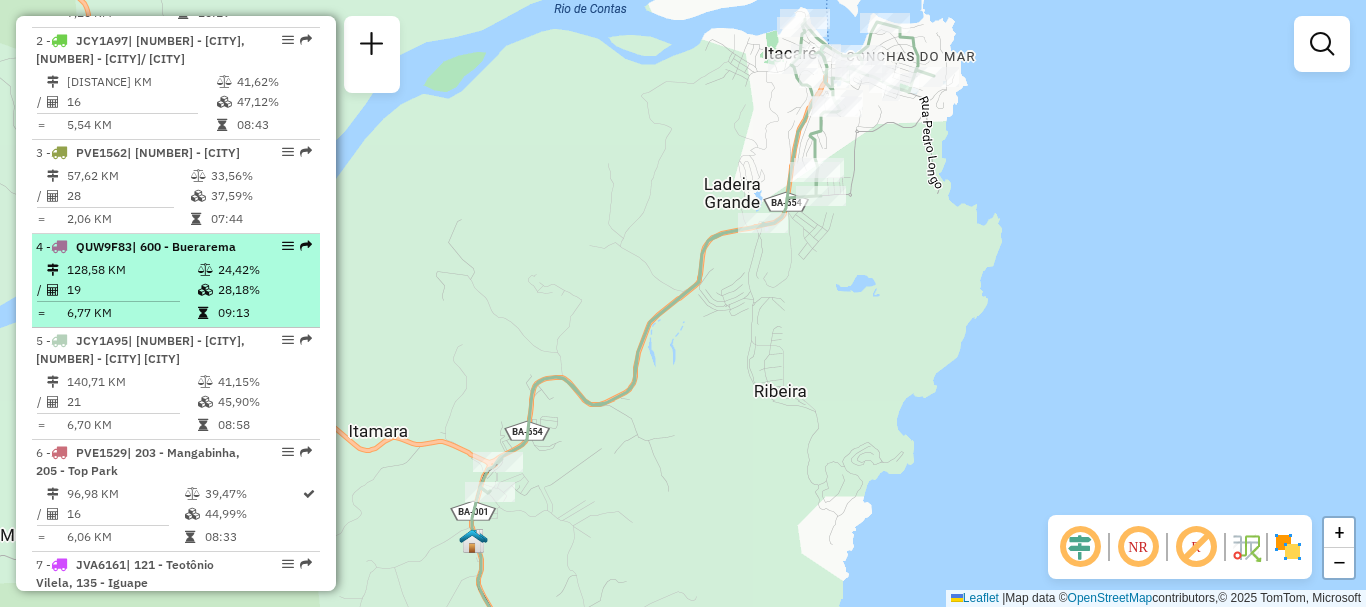 drag, startPoint x: 294, startPoint y: 257, endPoint x: 279, endPoint y: 269, distance: 19.209373 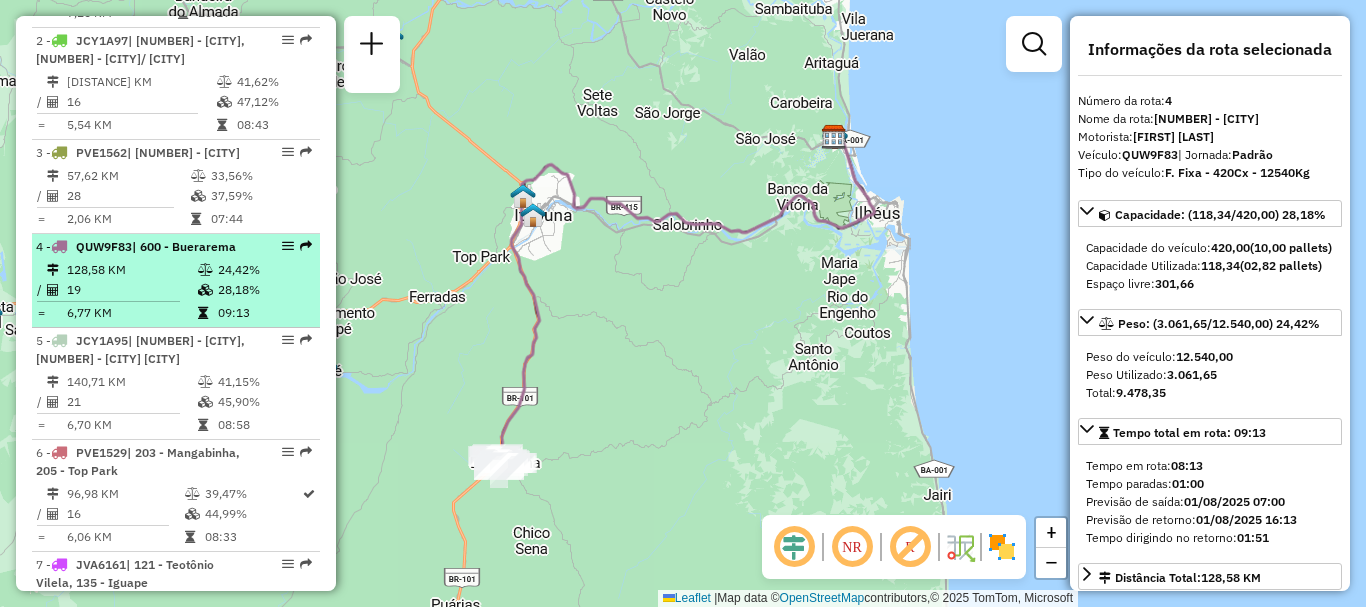 click at bounding box center [288, 246] 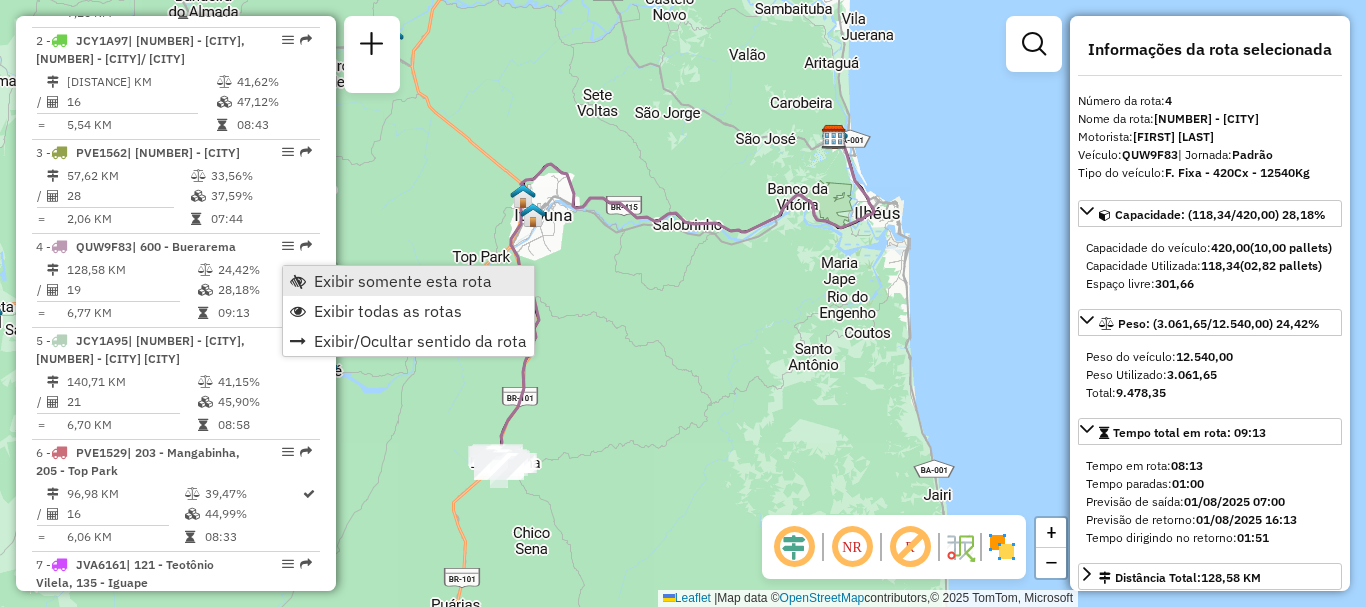 click on "Exibir somente esta rota" at bounding box center (403, 281) 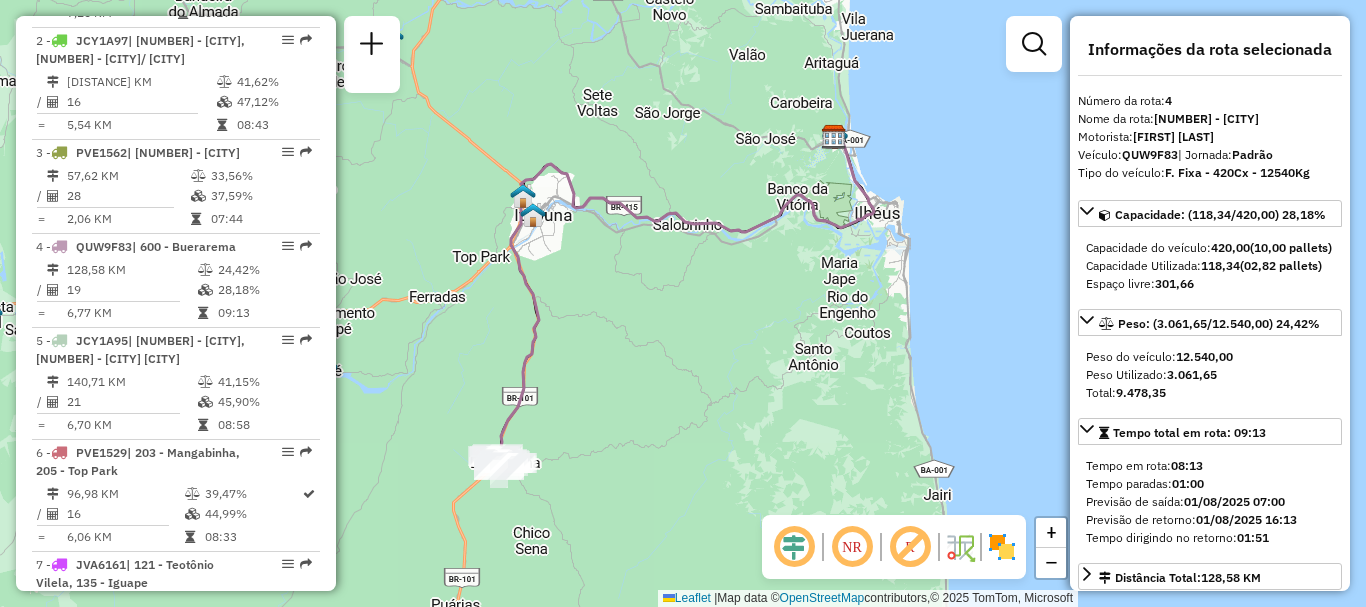 scroll, scrollTop: 100, scrollLeft: 0, axis: vertical 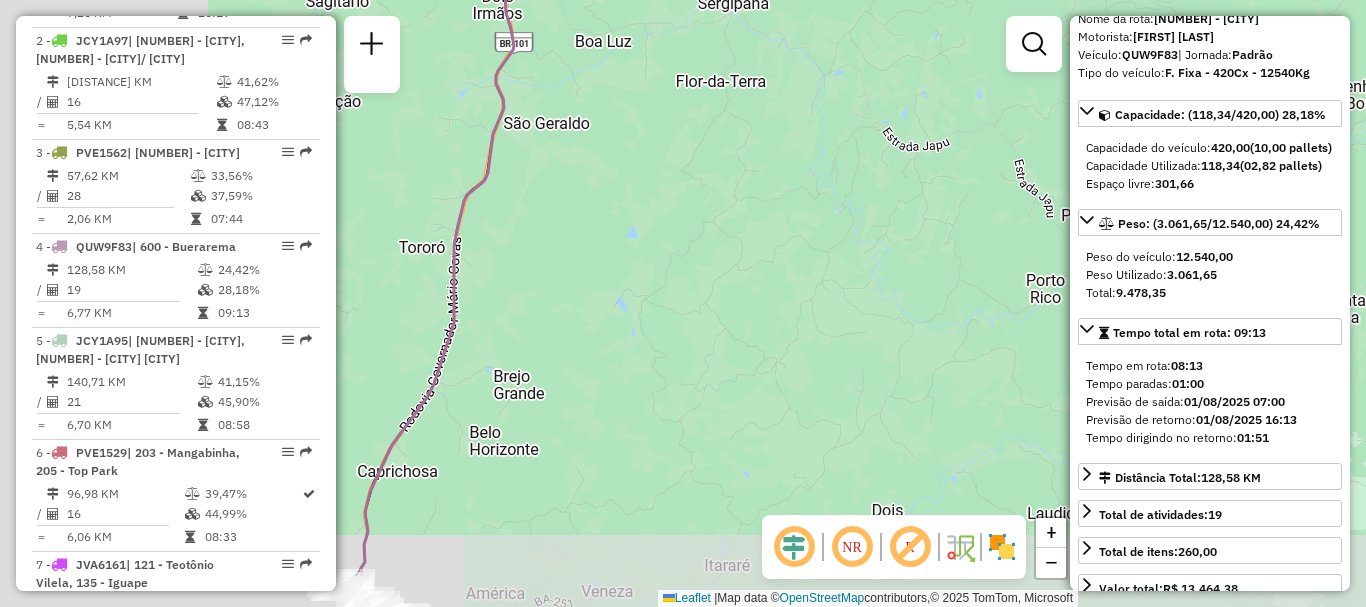 drag, startPoint x: 560, startPoint y: 420, endPoint x: 959, endPoint y: 319, distance: 411.58475 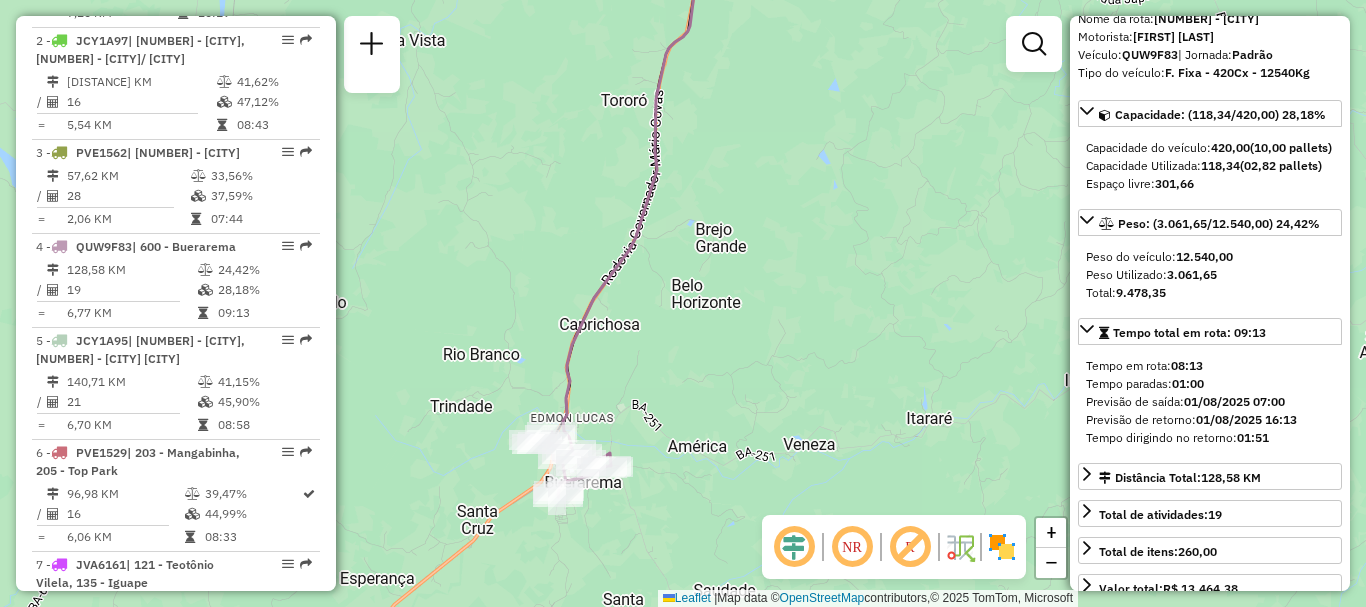 drag, startPoint x: 612, startPoint y: 367, endPoint x: 732, endPoint y: 225, distance: 185.91396 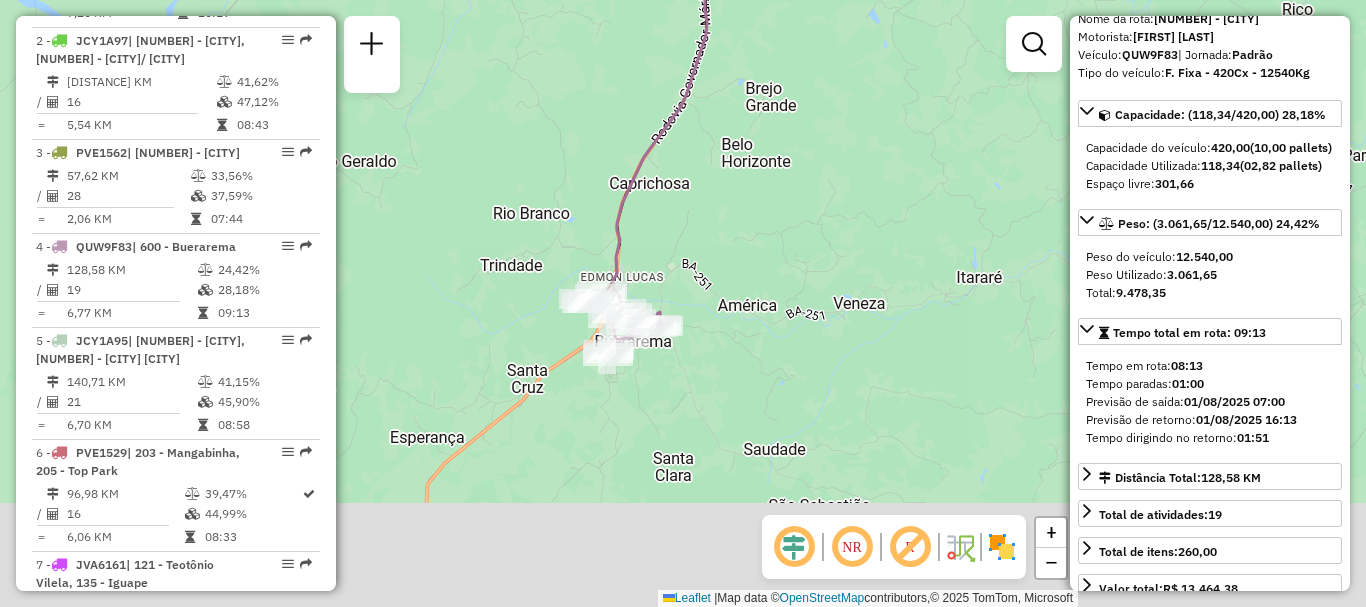drag, startPoint x: 699, startPoint y: 431, endPoint x: 746, endPoint y: 293, distance: 145.78409 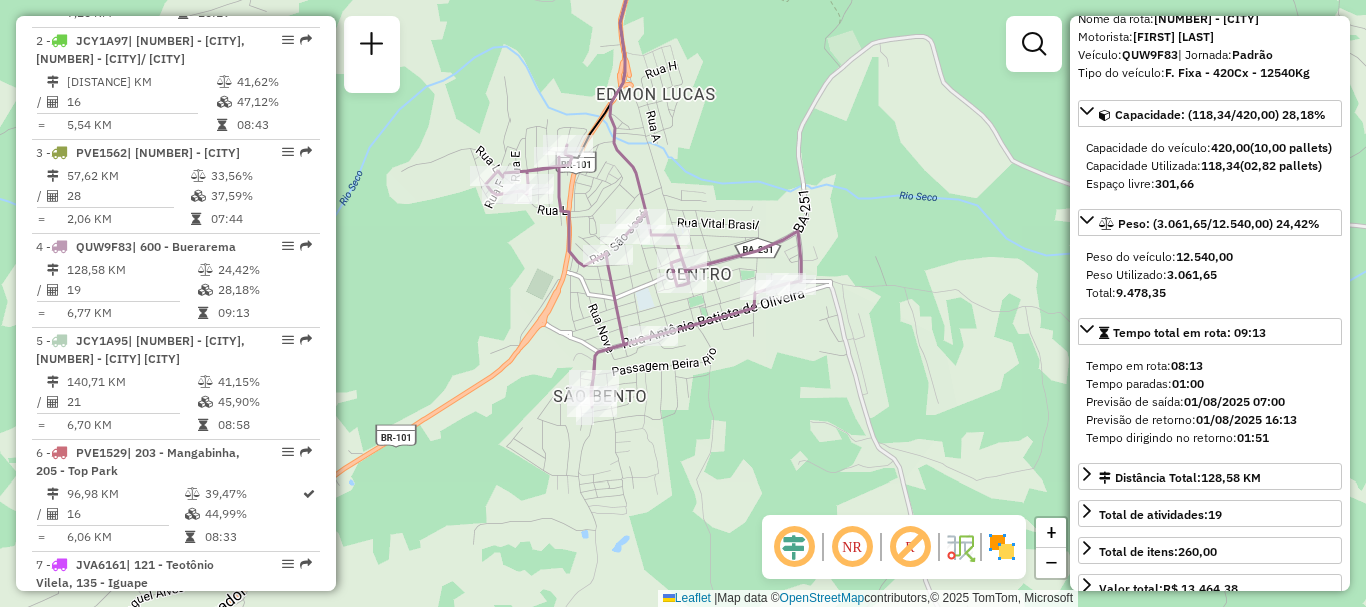 drag, startPoint x: 648, startPoint y: 341, endPoint x: 872, endPoint y: 327, distance: 224.43707 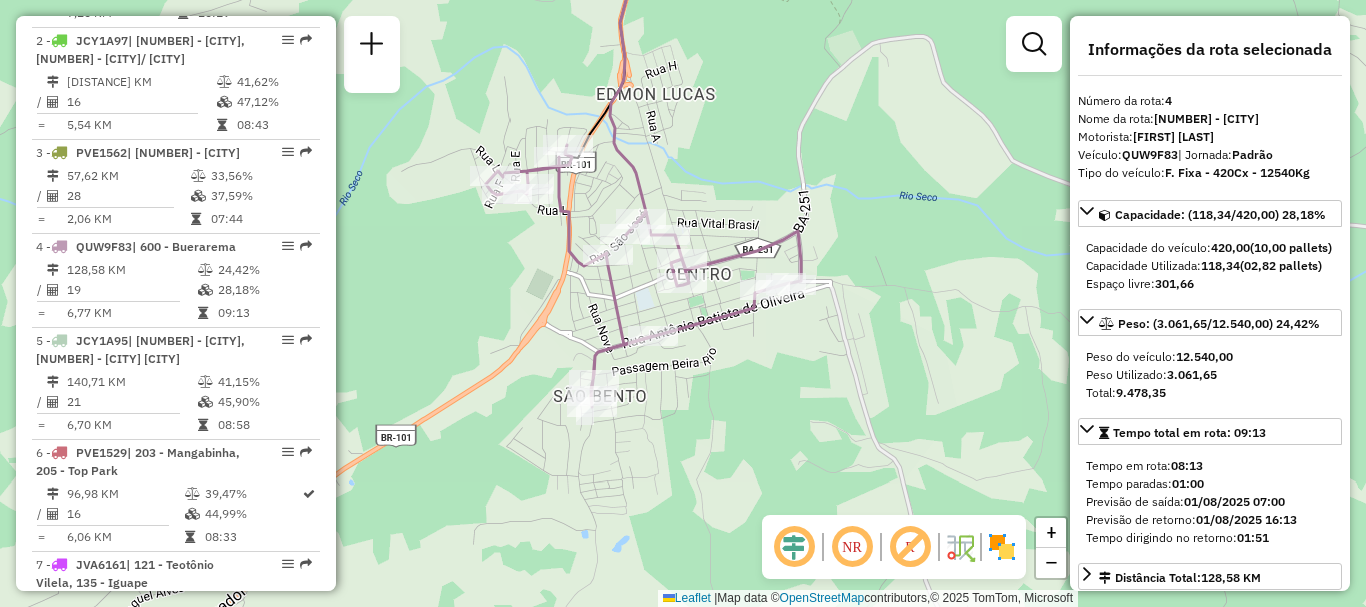 scroll, scrollTop: 300, scrollLeft: 0, axis: vertical 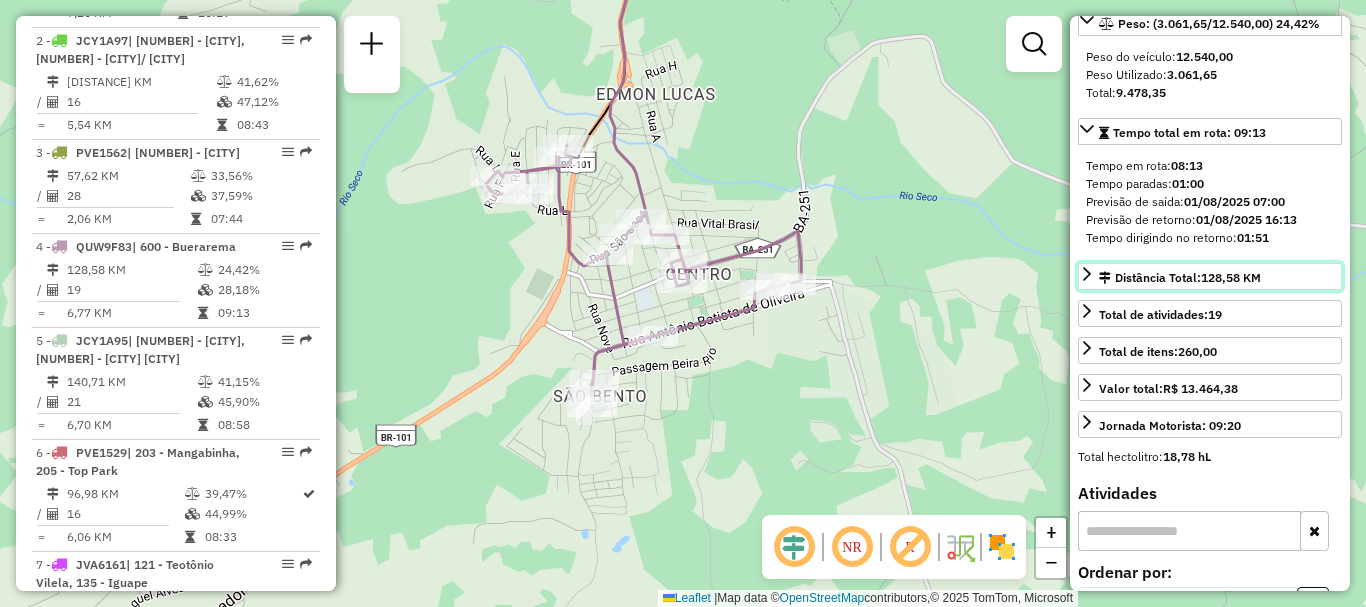 click 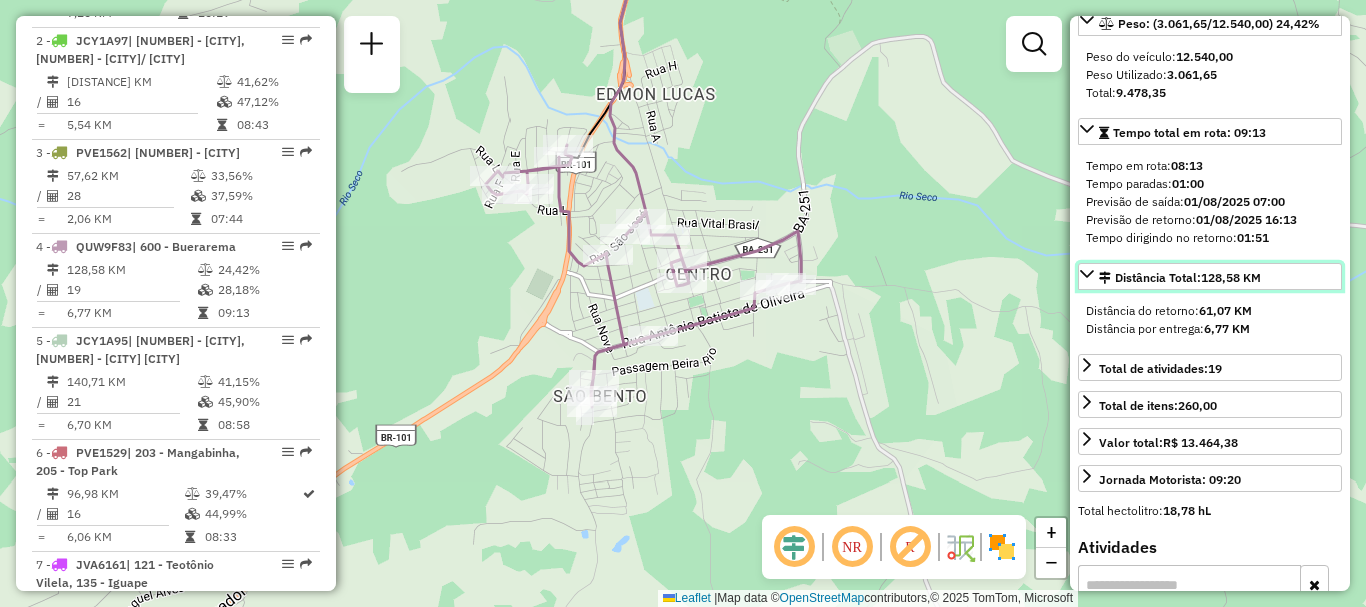click 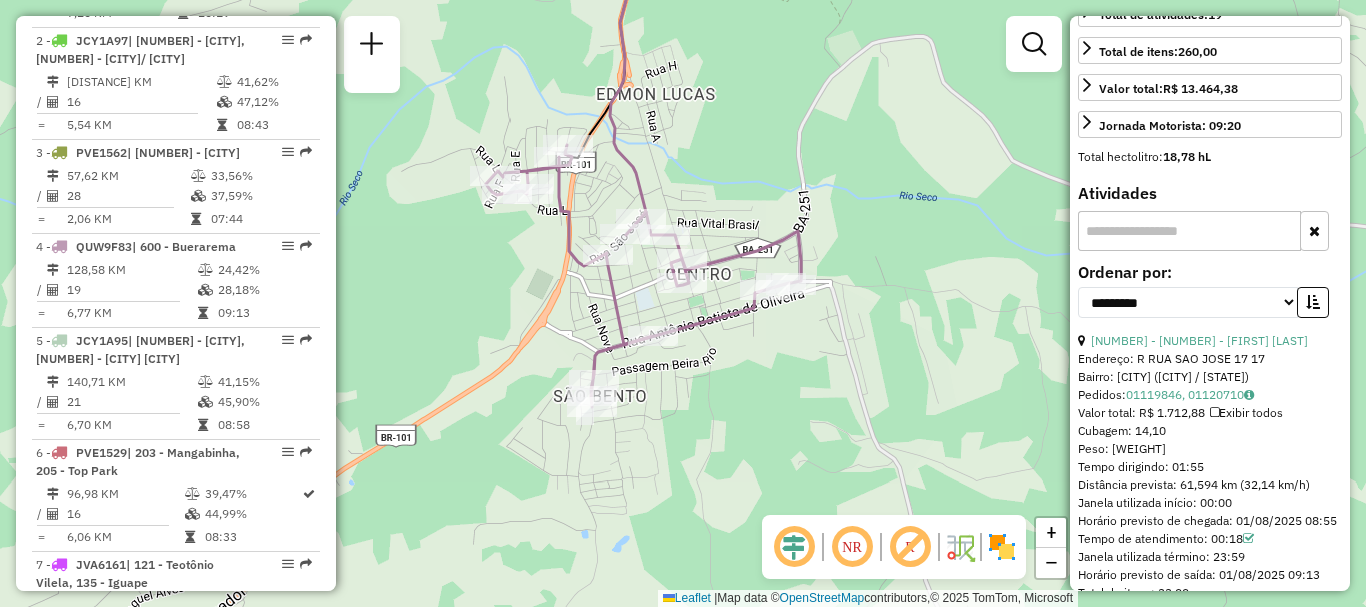 scroll, scrollTop: 700, scrollLeft: 0, axis: vertical 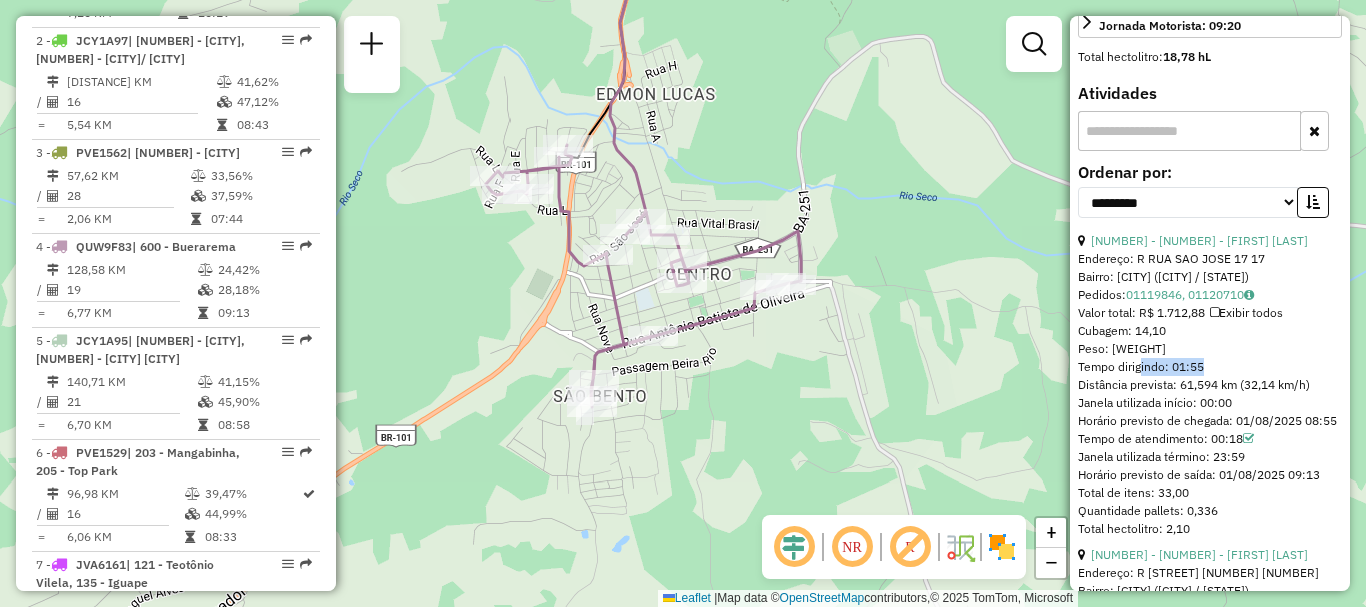 drag, startPoint x: 1138, startPoint y: 420, endPoint x: 1198, endPoint y: 418, distance: 60.033325 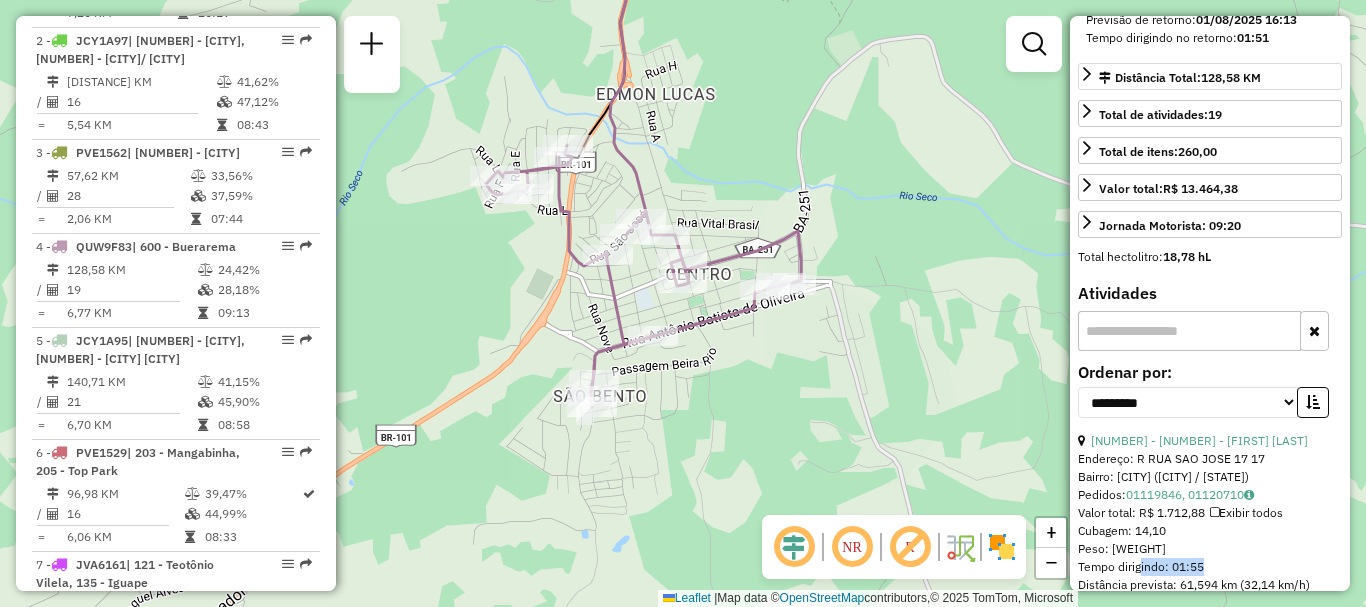 scroll, scrollTop: 100, scrollLeft: 0, axis: vertical 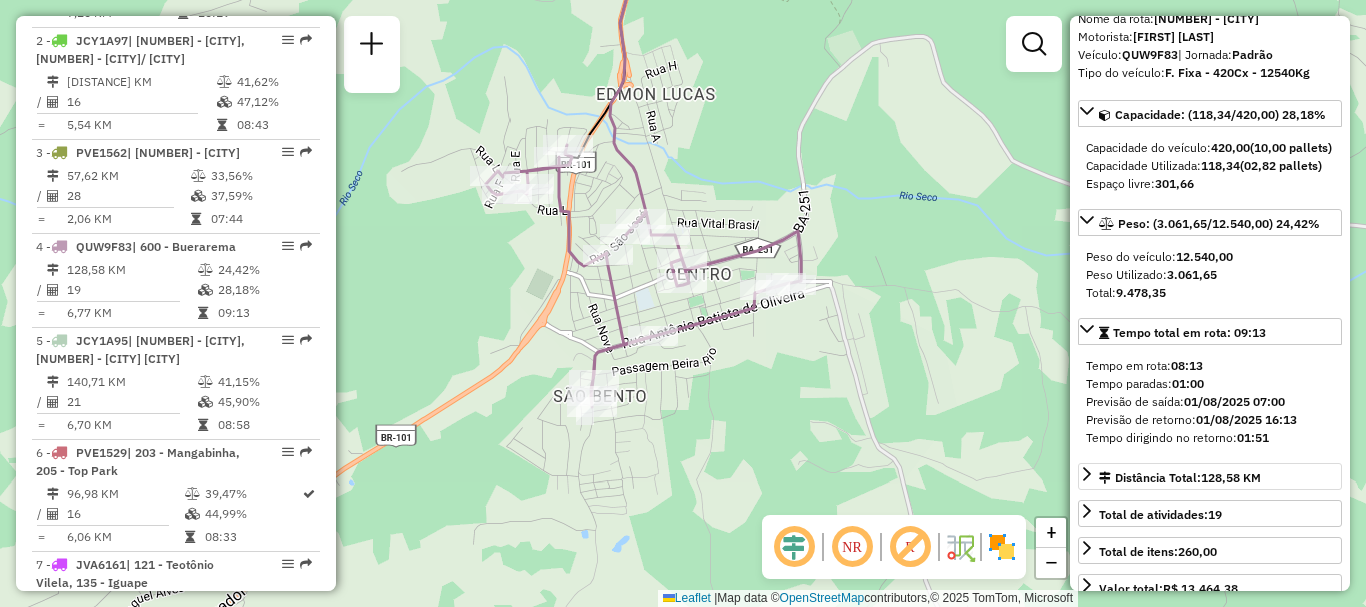 click on "Janela de atendimento Grade de atendimento Capacidade Transportadoras Veículos Cliente Pedidos  Rotas Selecione os dias de semana para filtrar as janelas de atendimento  Seg   Ter   Qua   Qui   Sex   Sáb   Dom  Informe o período da janela de atendimento: De: Até:  Filtrar exatamente a janela do cliente  Considerar janela de atendimento padrão  Selecione os dias de semana para filtrar as grades de atendimento  Seg   Ter   Qua   Qui   Sex   Sáb   Dom   Considerar clientes sem dia de atendimento cadastrado  Clientes fora do dia de atendimento selecionado Filtrar as atividades entre os valores definidos abaixo:  Peso mínimo:   Peso máximo:   Cubagem mínima:   Cubagem máxima:   De:   Até:  Filtrar as atividades entre o tempo de atendimento definido abaixo:  De:   Até:   Considerar capacidade total dos clientes não roteirizados Transportadora: Selecione um ou mais itens Tipo de veículo: Selecione um ou mais itens Veículo: Selecione um ou mais itens Motorista: Selecione um ou mais itens Nome: Rótulo:" 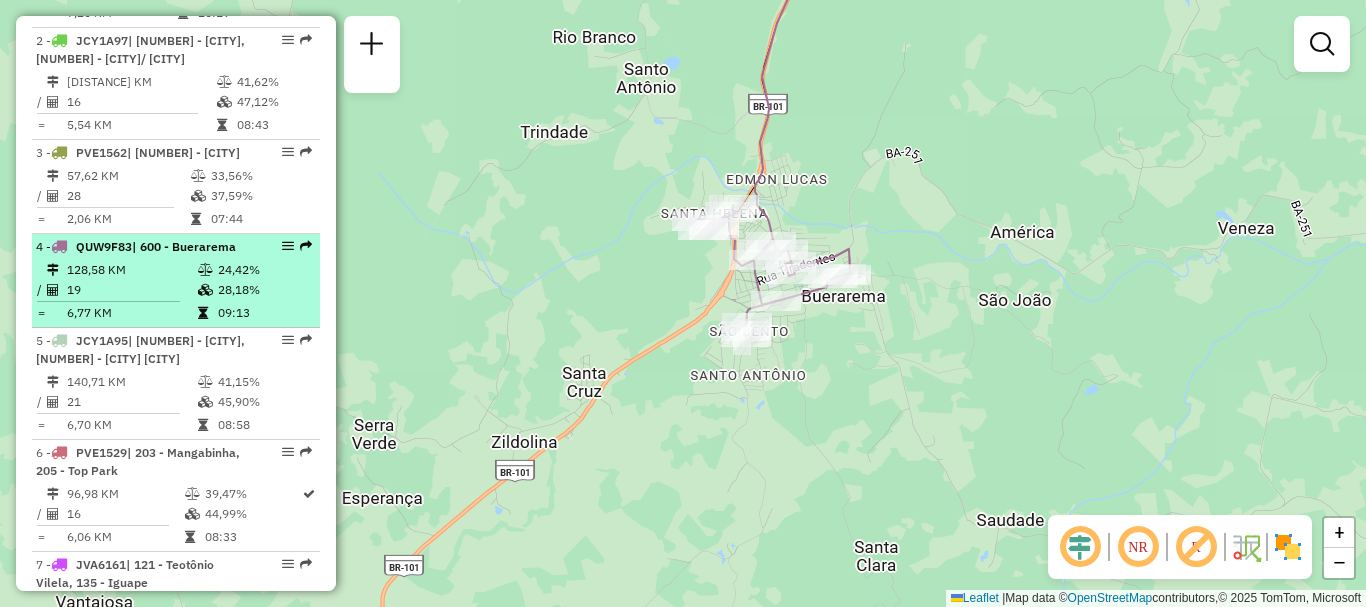 drag, startPoint x: 224, startPoint y: 267, endPoint x: 181, endPoint y: 262, distance: 43.289722 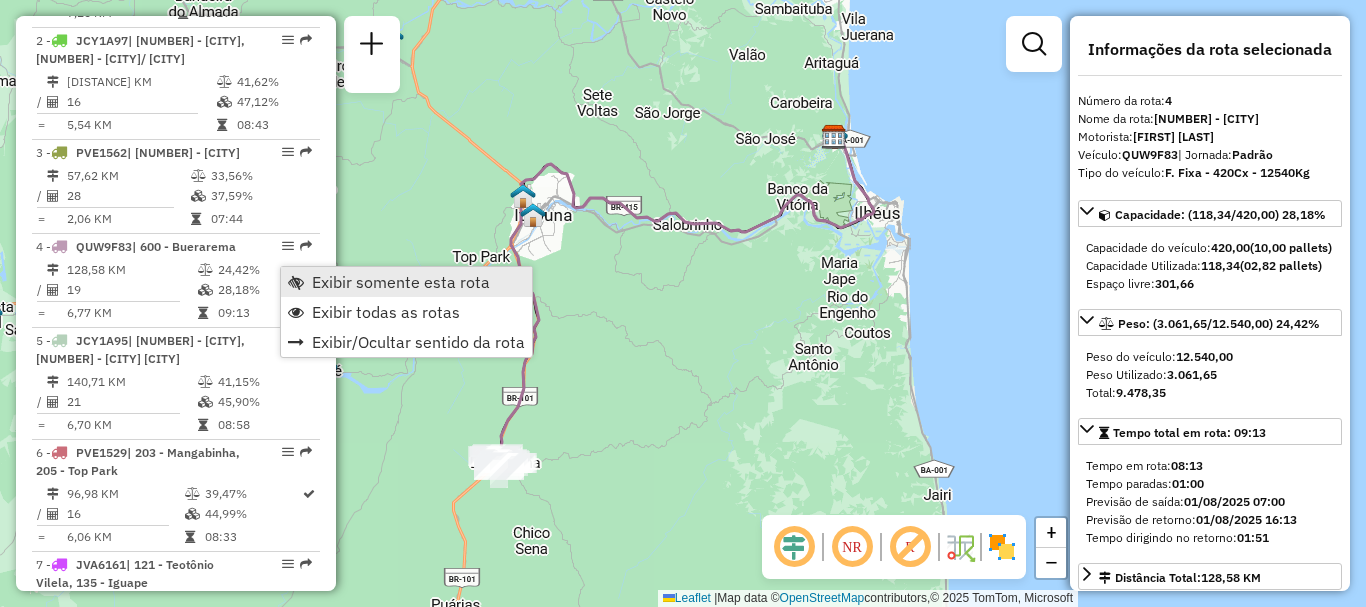 click on "Exibir somente esta rota" at bounding box center (401, 282) 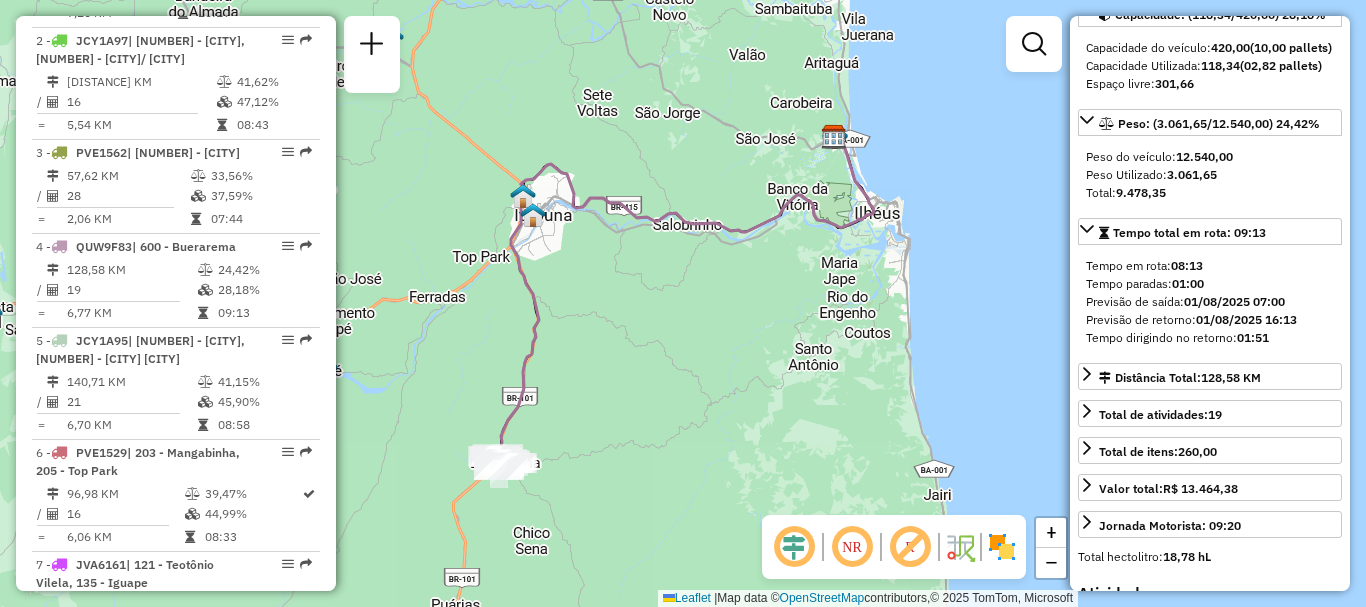 scroll, scrollTop: 0, scrollLeft: 0, axis: both 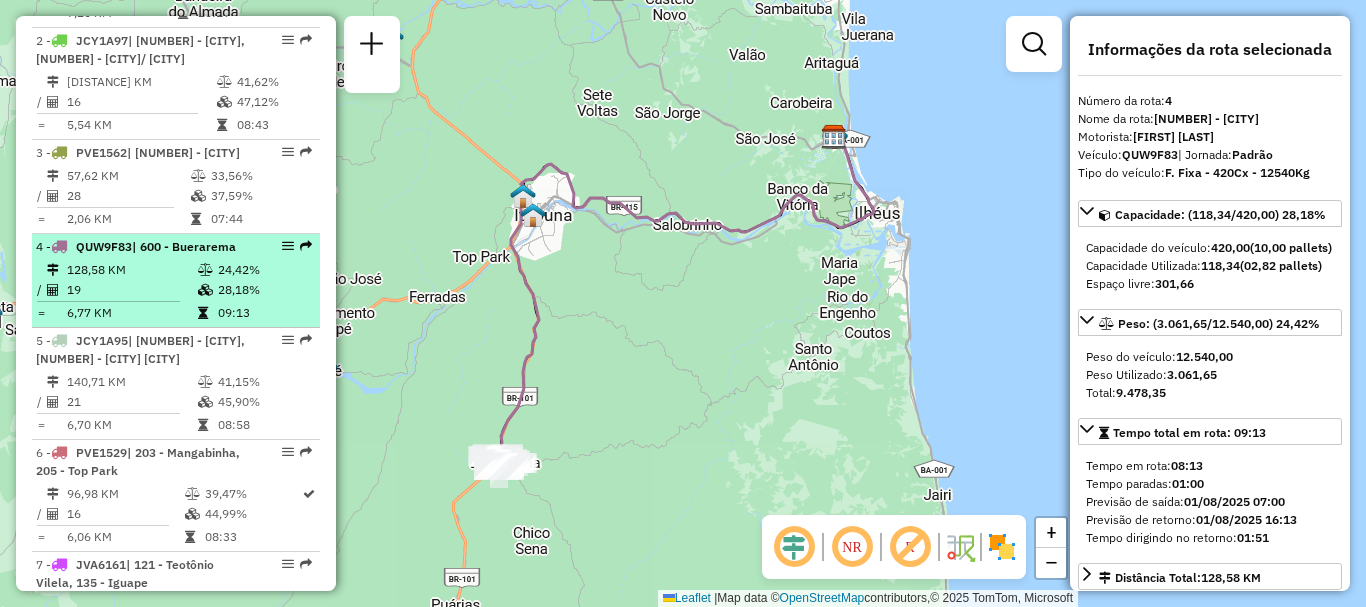 drag, startPoint x: 211, startPoint y: 275, endPoint x: 309, endPoint y: 288, distance: 98.85848 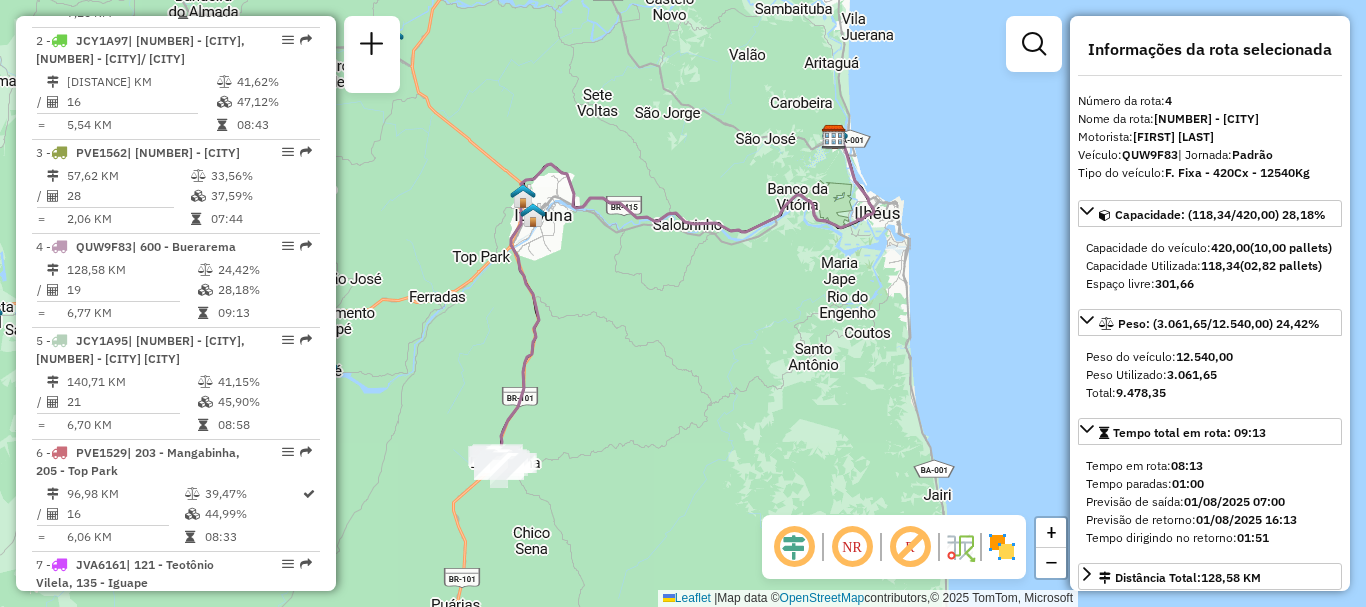drag, startPoint x: 309, startPoint y: 288, endPoint x: 1308, endPoint y: 130, distance: 1011.4173 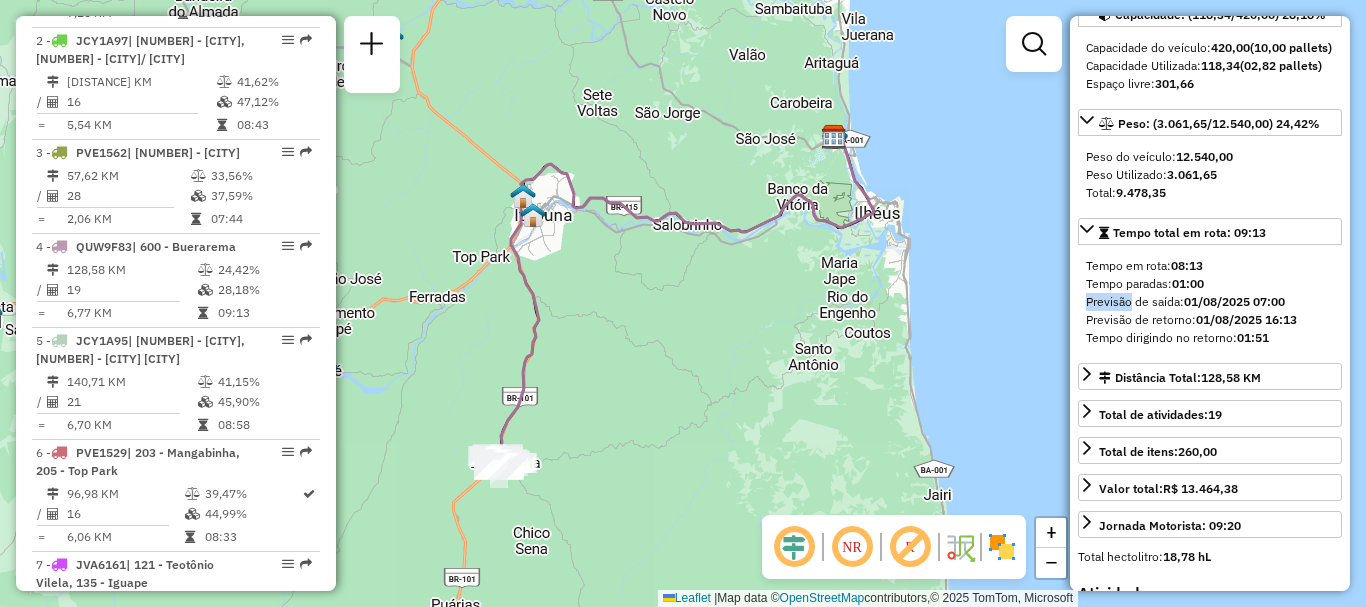 drag, startPoint x: 1124, startPoint y: 352, endPoint x: 1283, endPoint y: 344, distance: 159.20113 